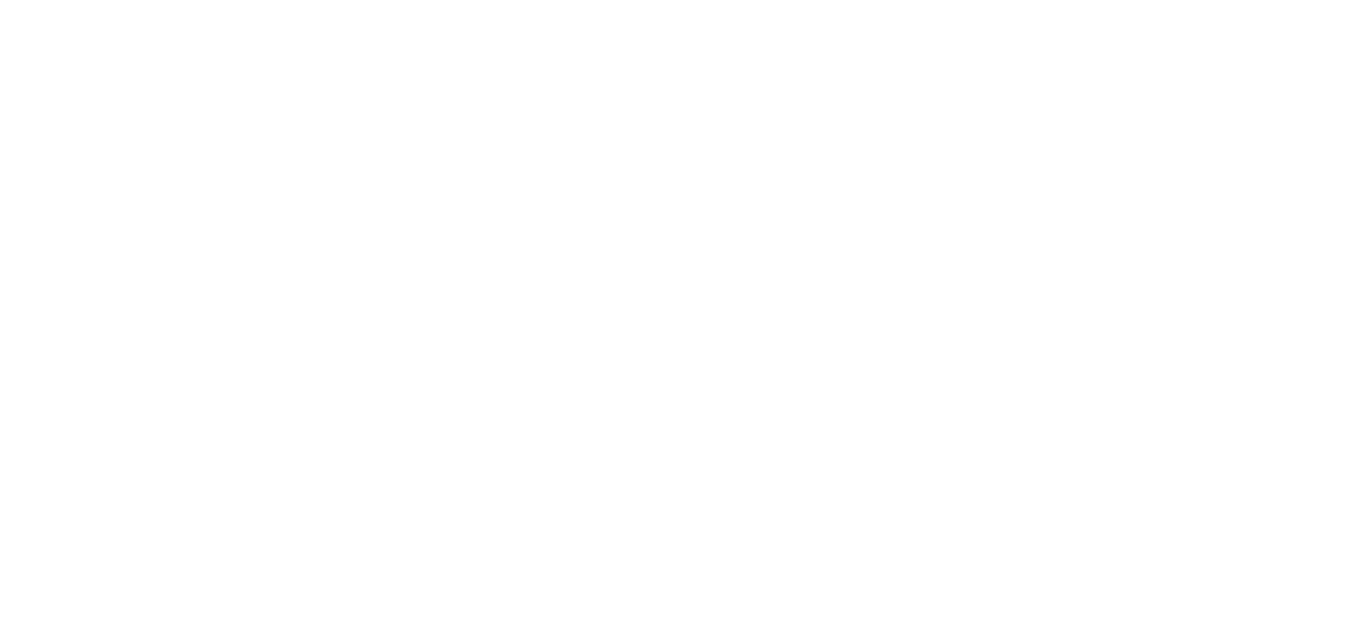scroll, scrollTop: 0, scrollLeft: 0, axis: both 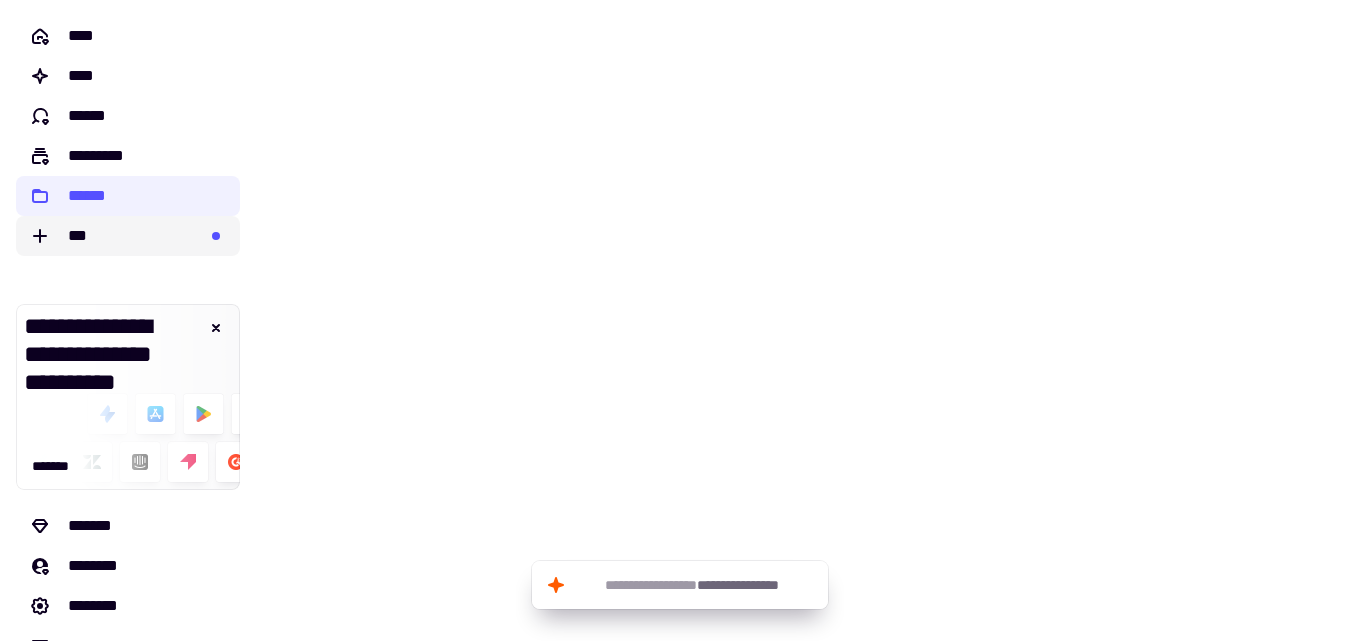 click on "***" 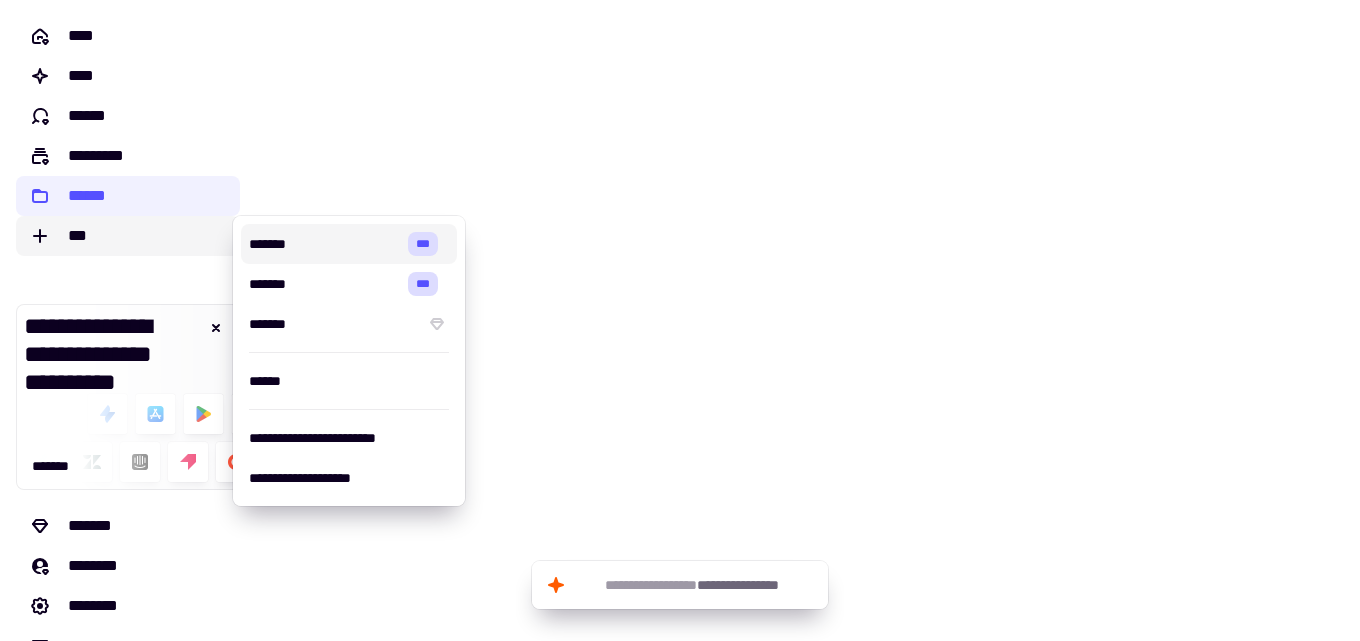 click on "***" 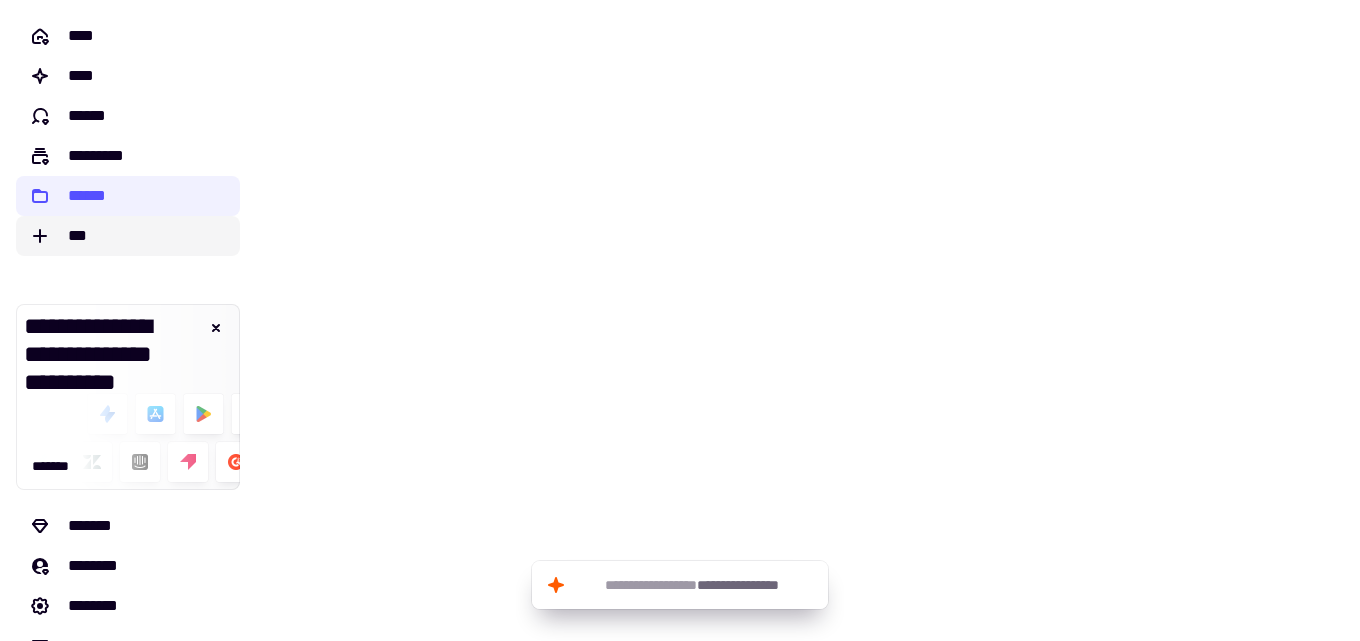 click on "***" 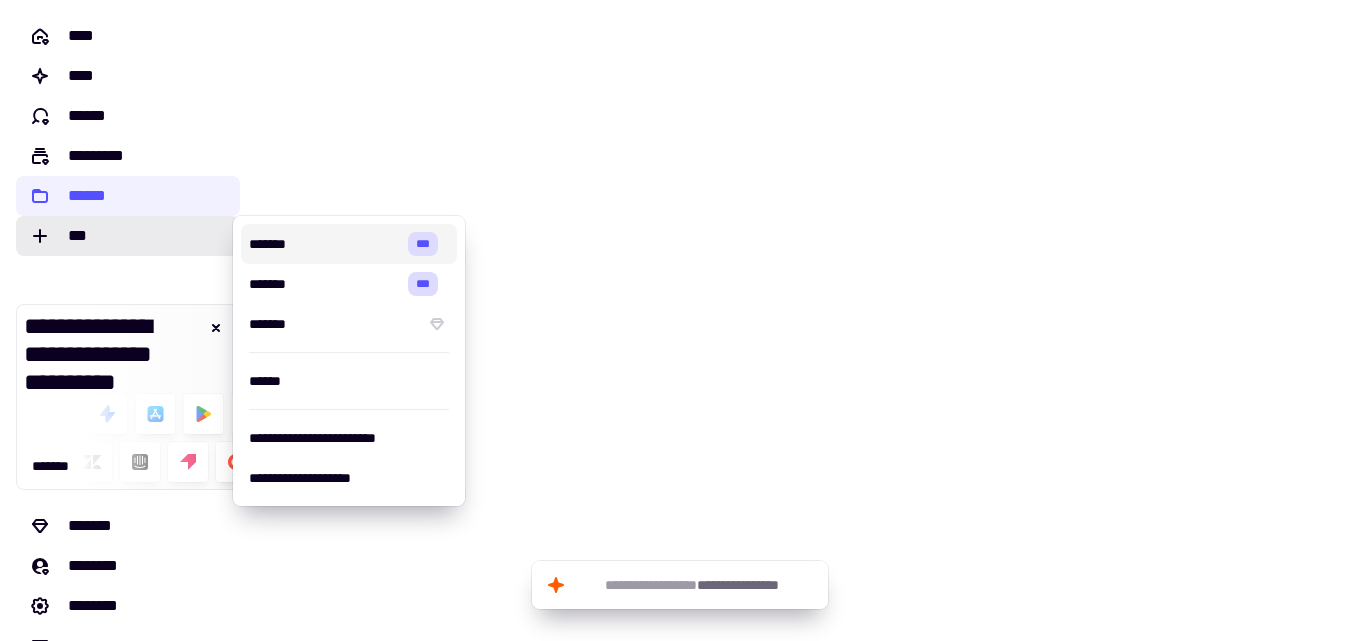 click at bounding box center (808, 320) 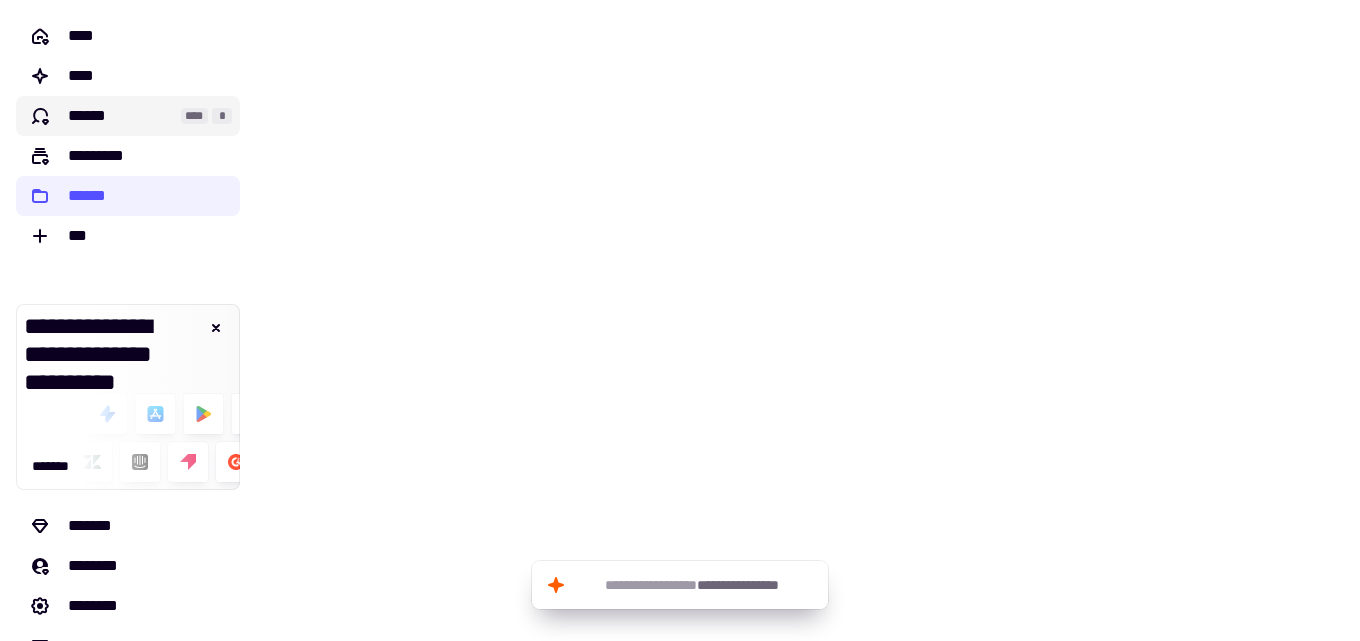 click on "******" 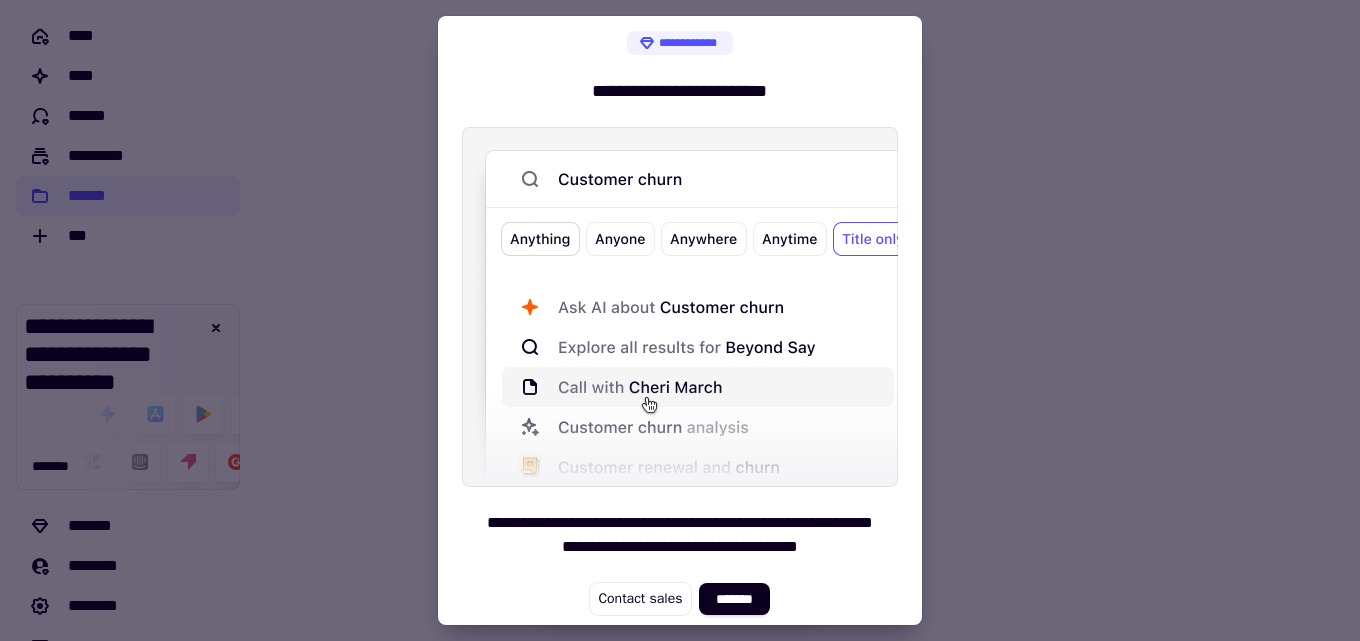 scroll, scrollTop: 11, scrollLeft: 0, axis: vertical 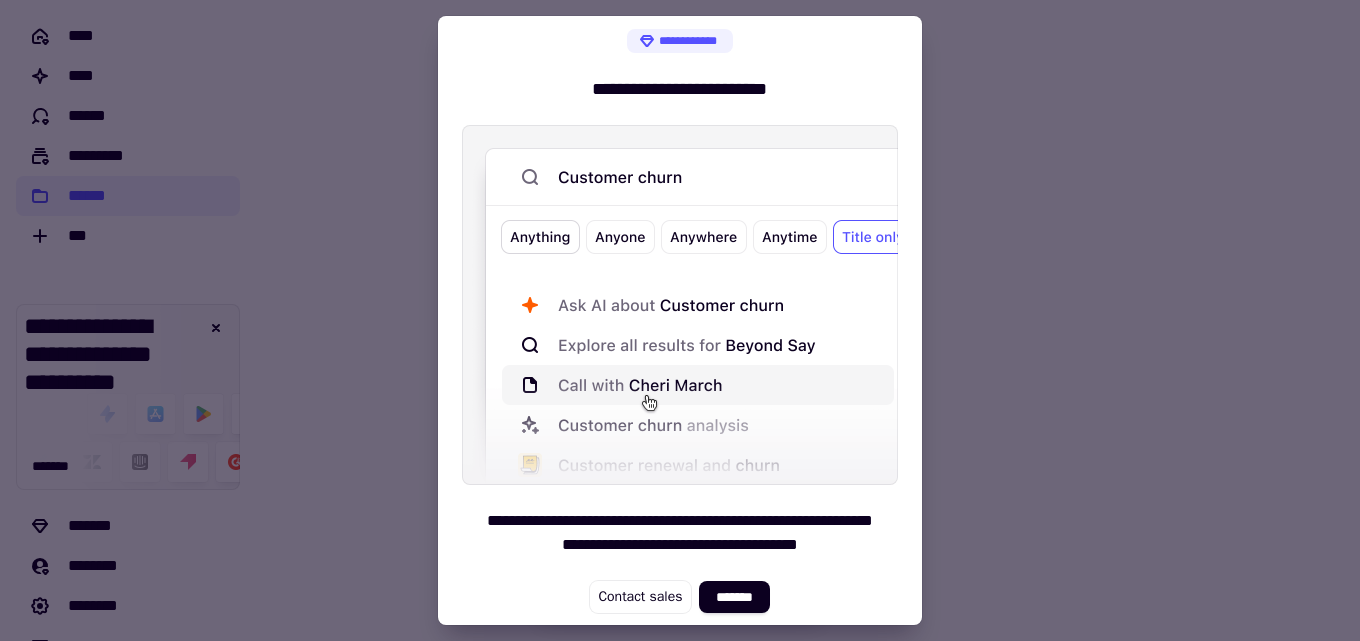 click at bounding box center (680, 320) 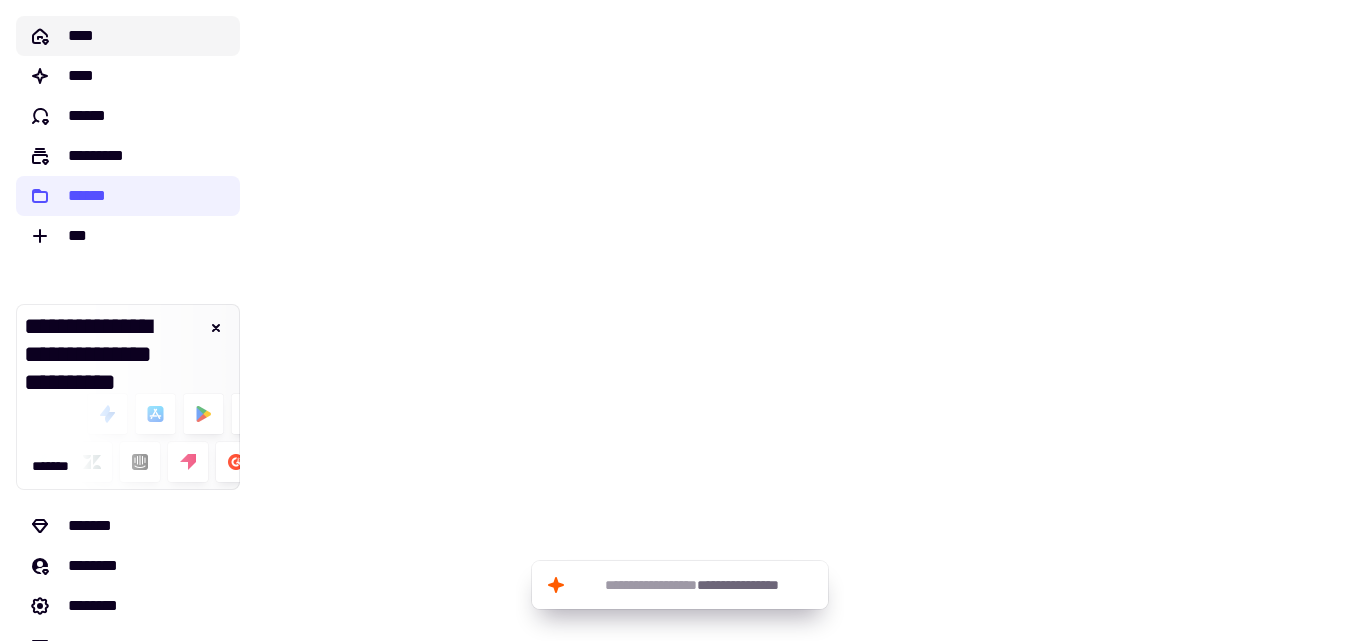 click on "****" 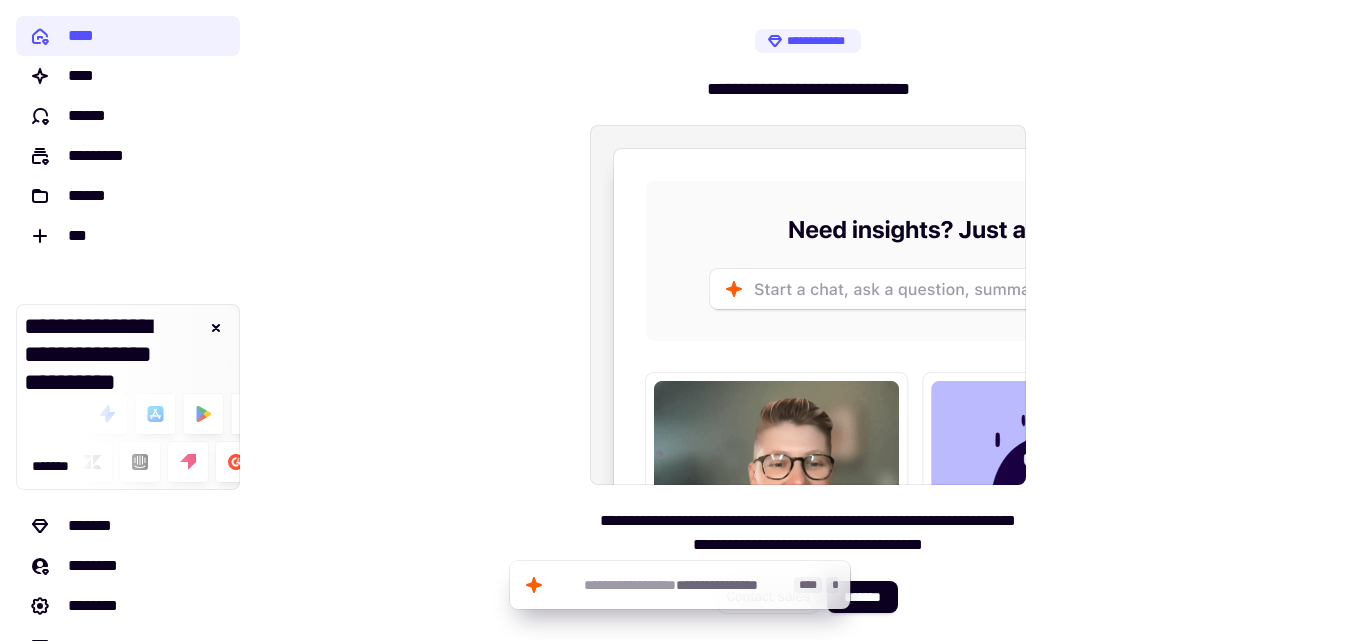 click on "**********" 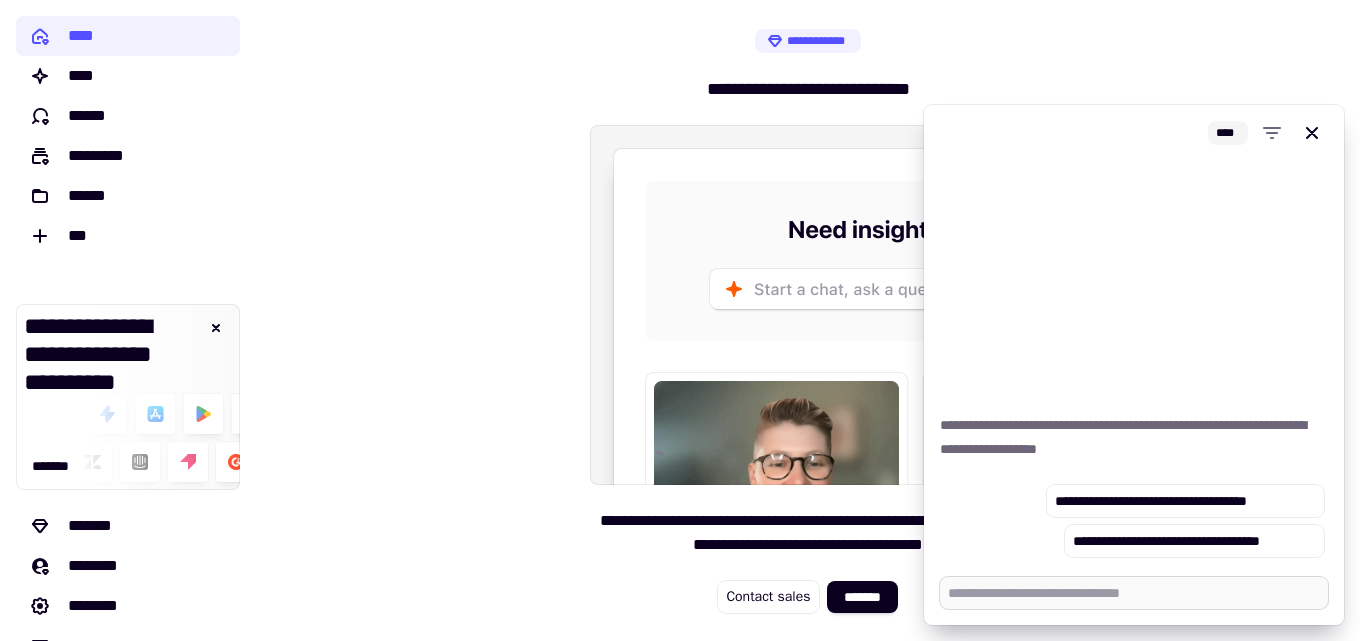 click at bounding box center (1134, 593) 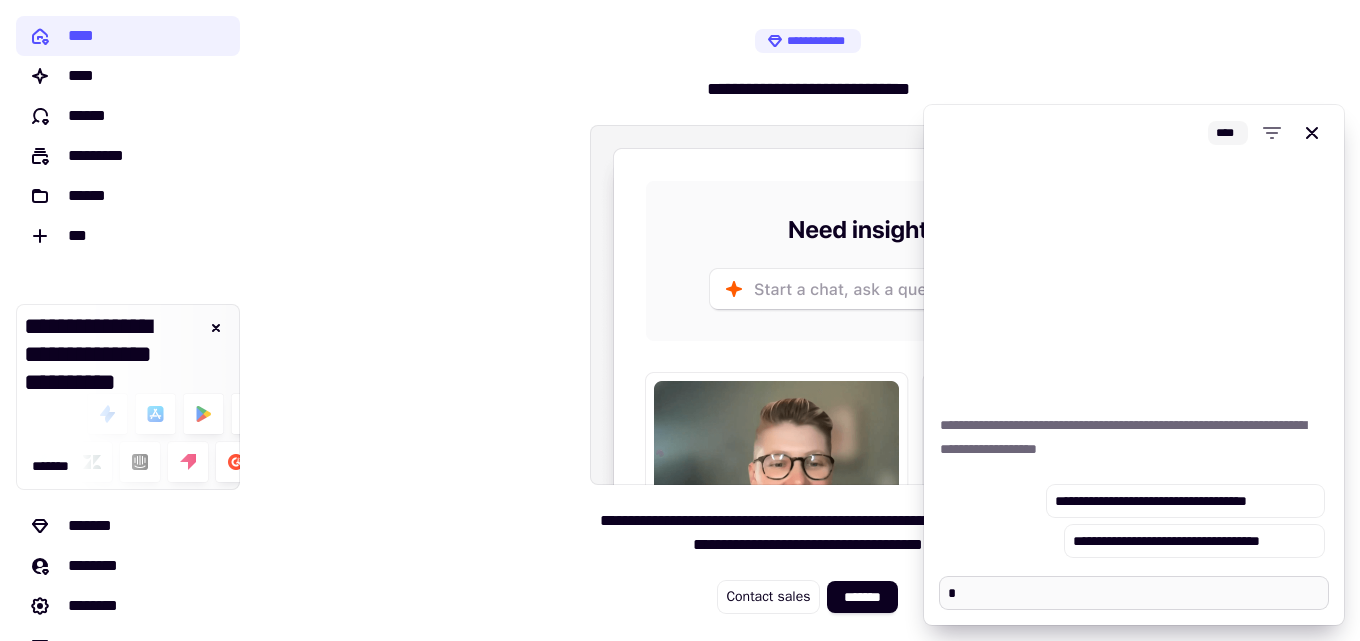 type on "*" 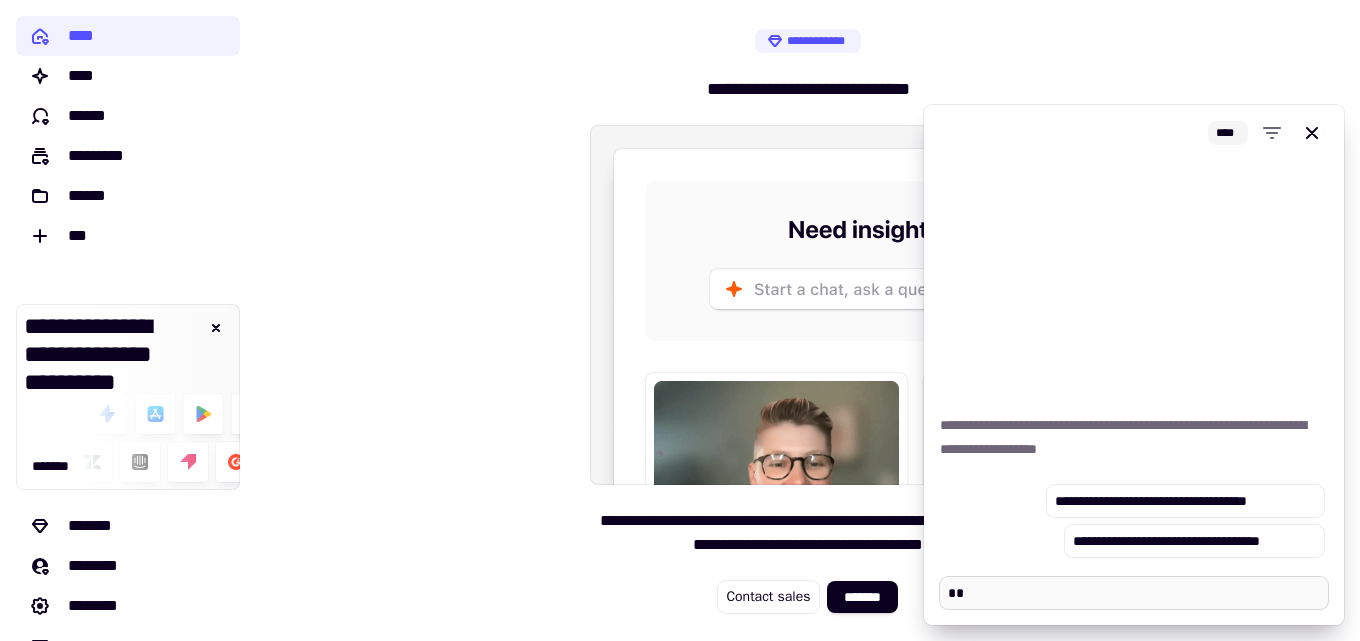 type on "*" 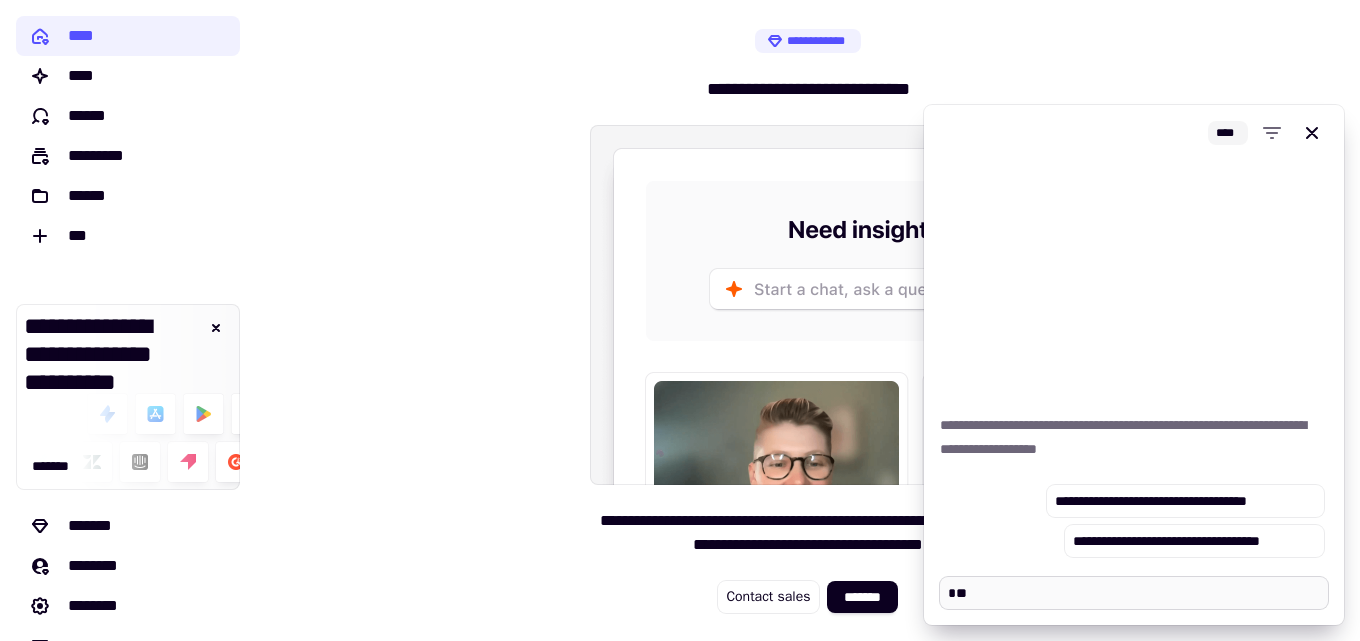 type on "*" 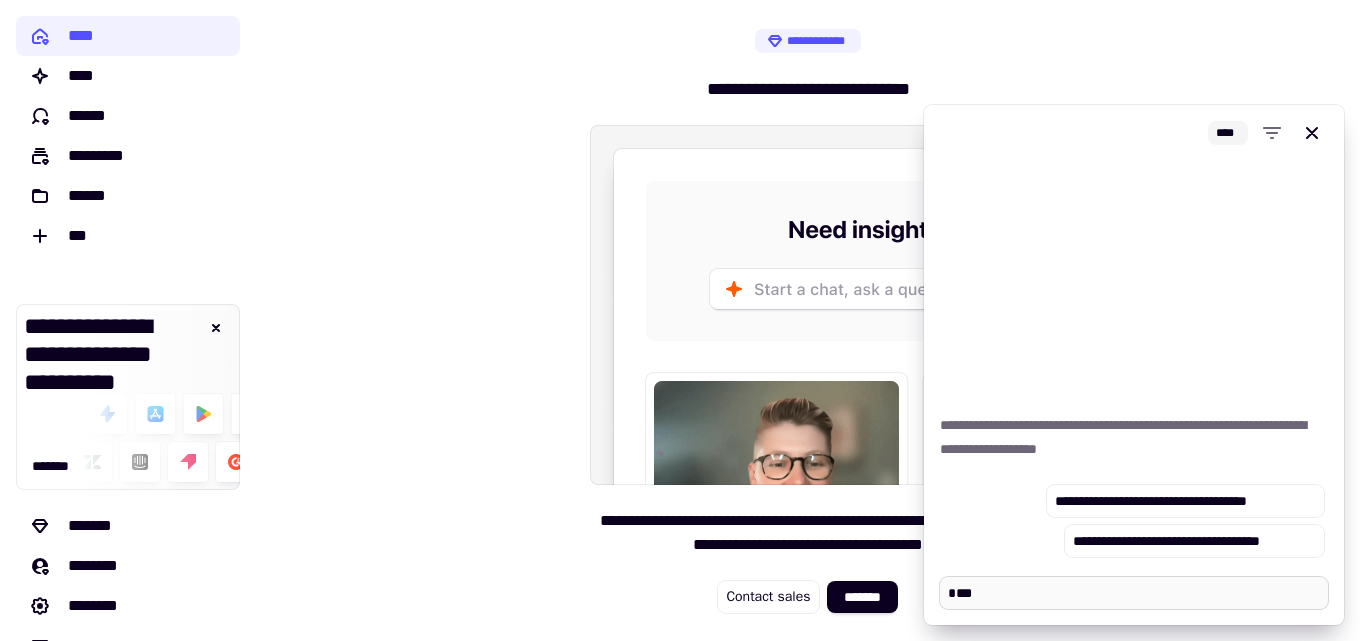 type on "*" 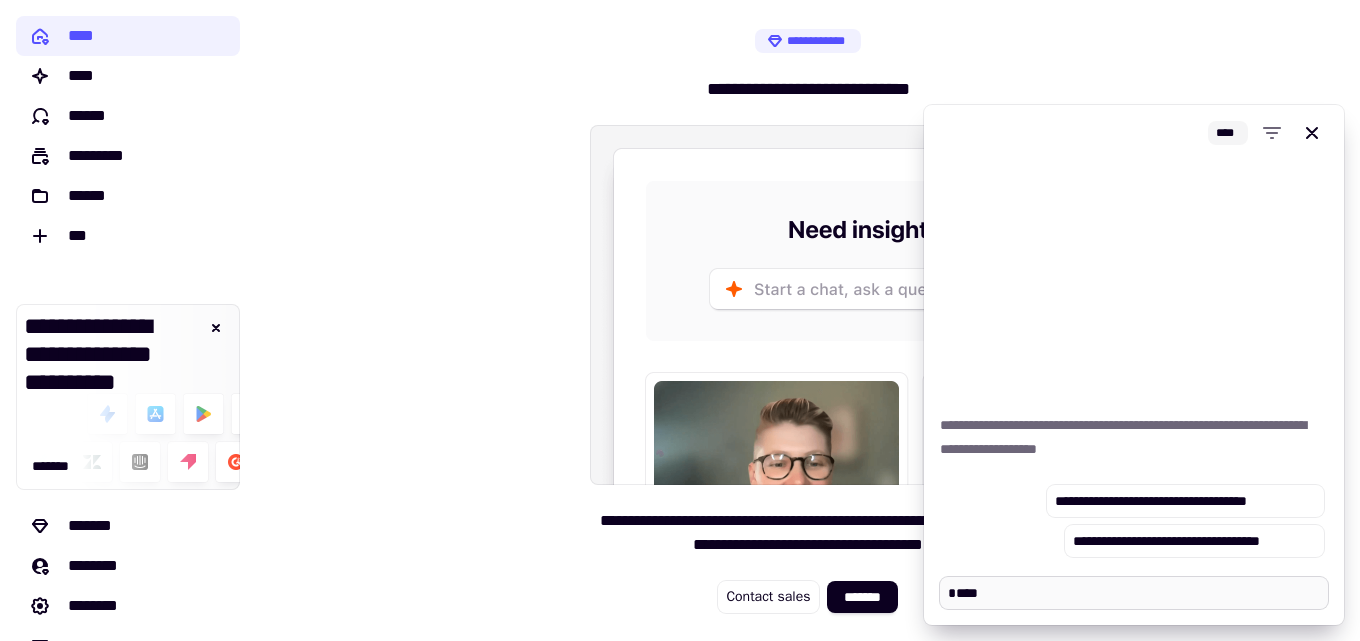 type on "*" 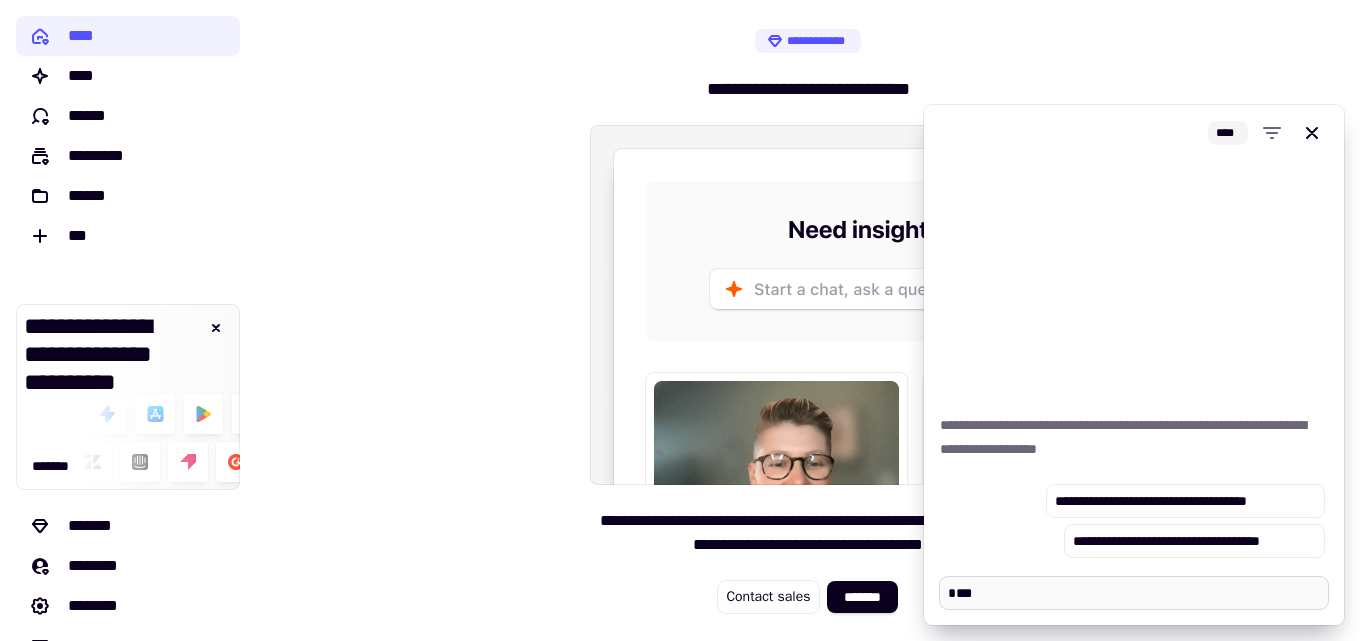 type on "*" 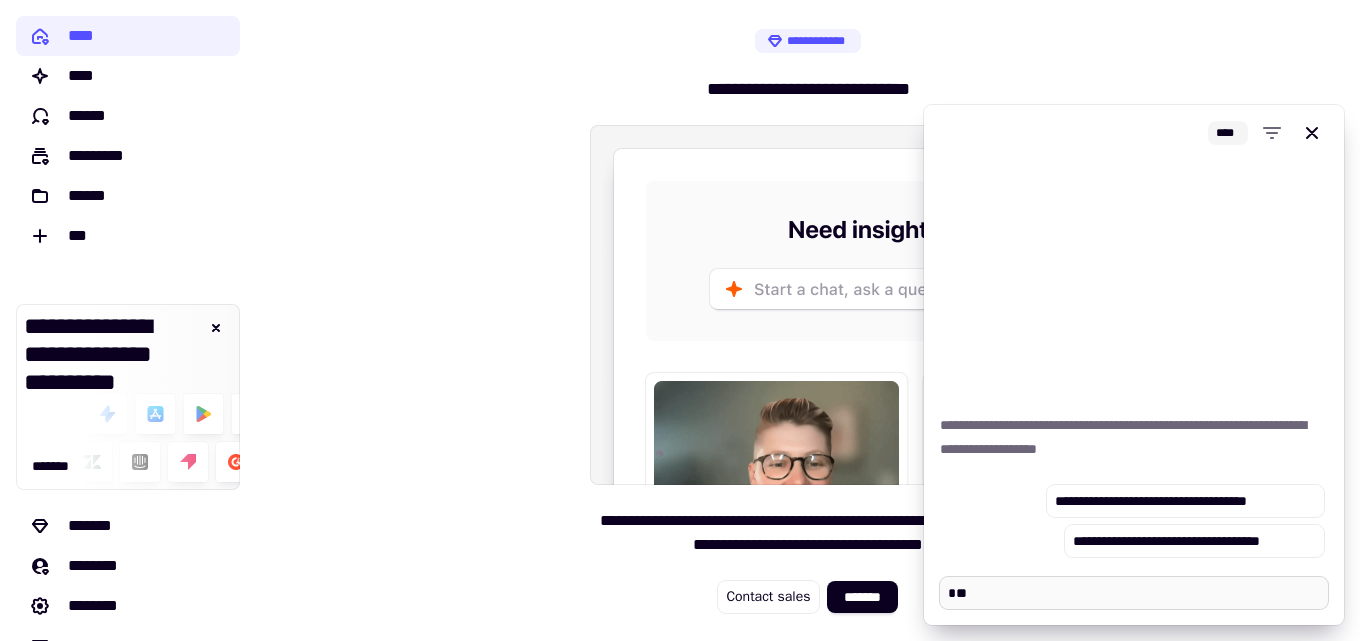 type on "*" 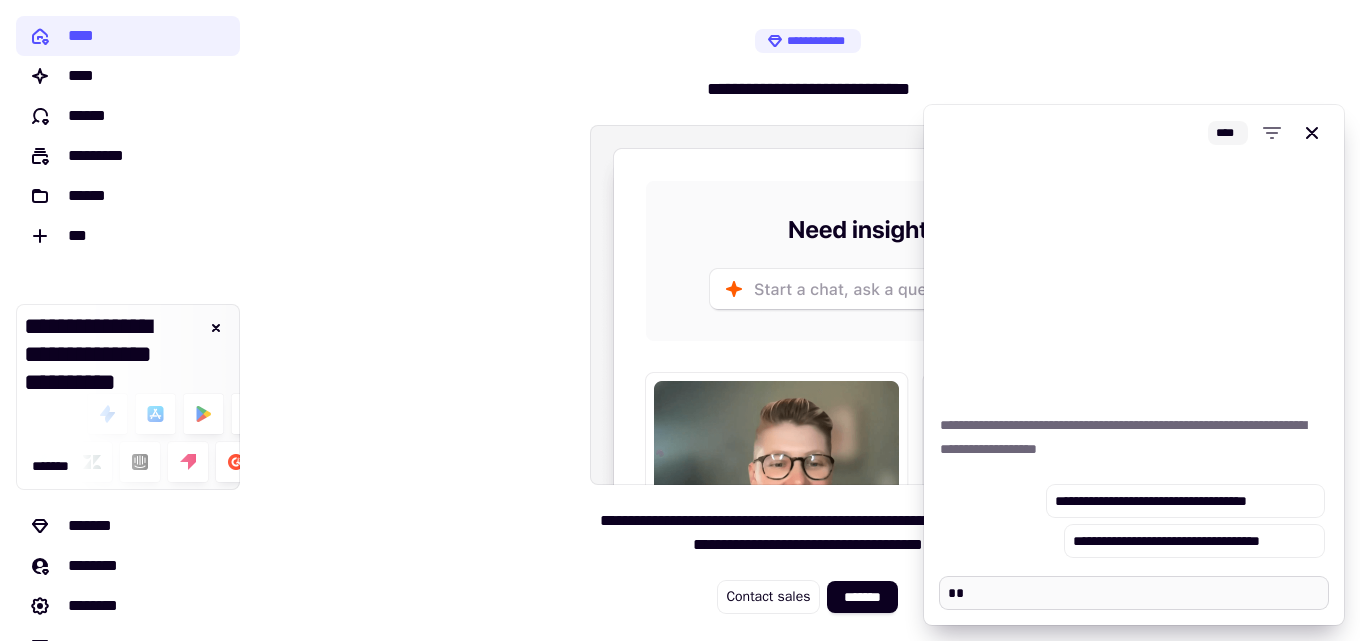 type on "*" 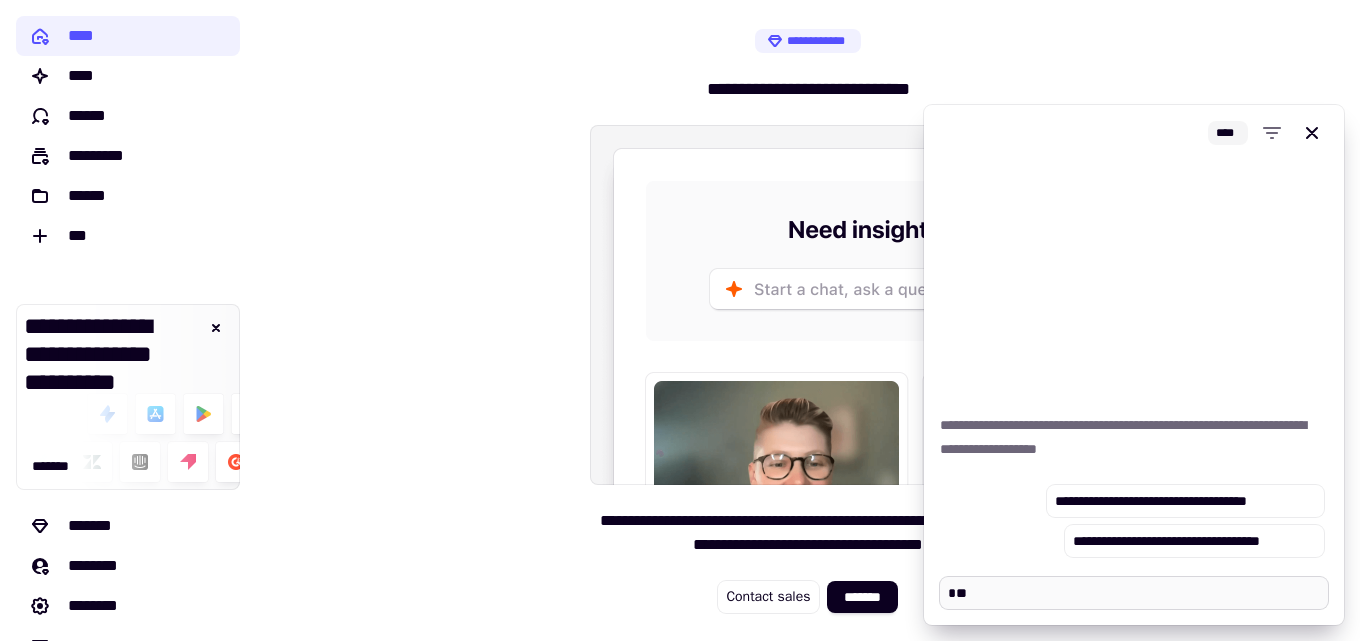 type on "*" 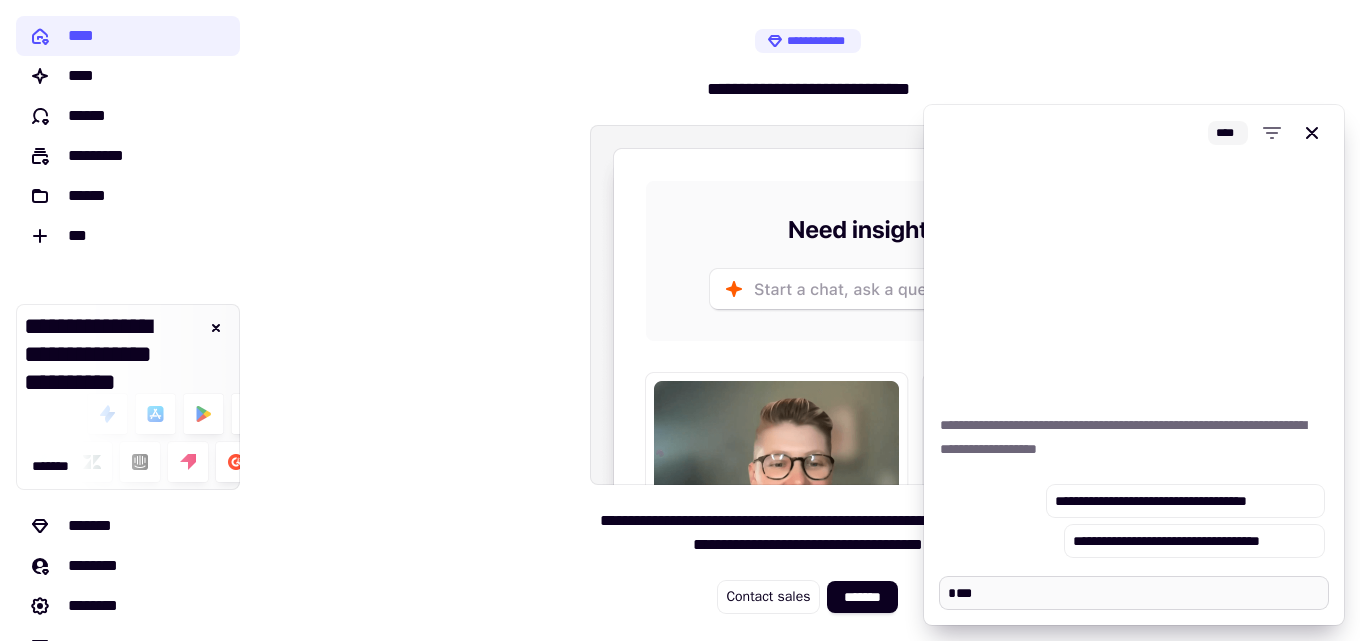 type on "*" 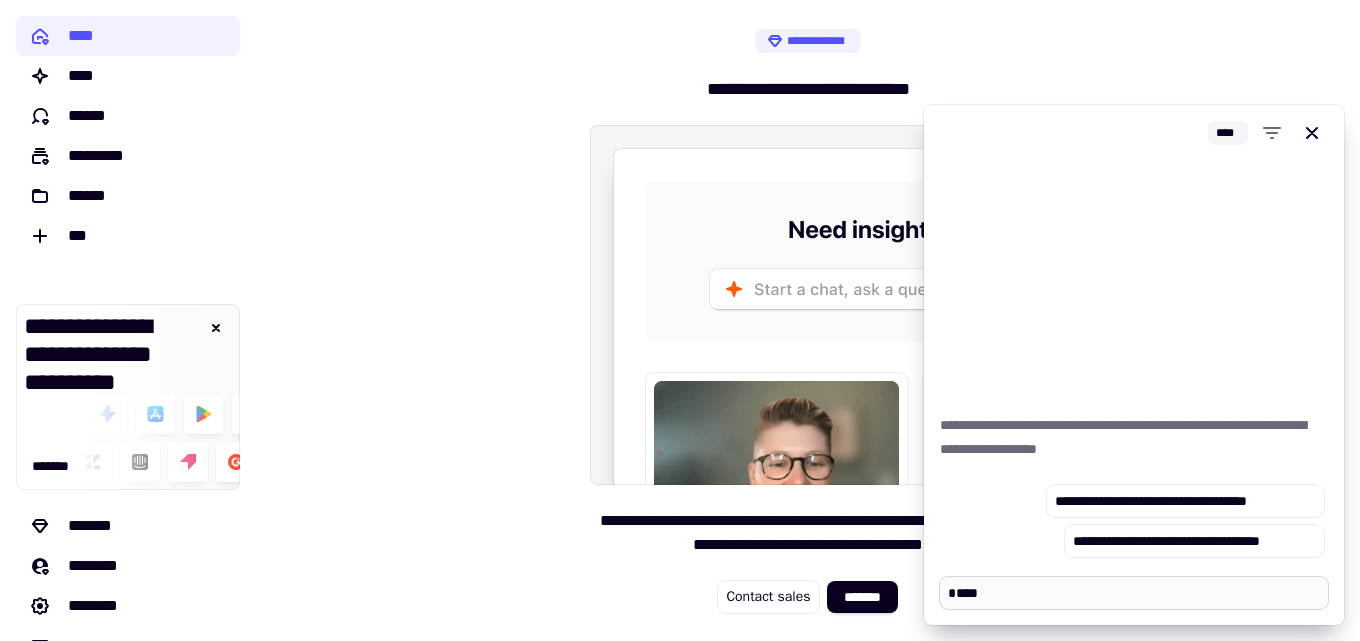 type on "*" 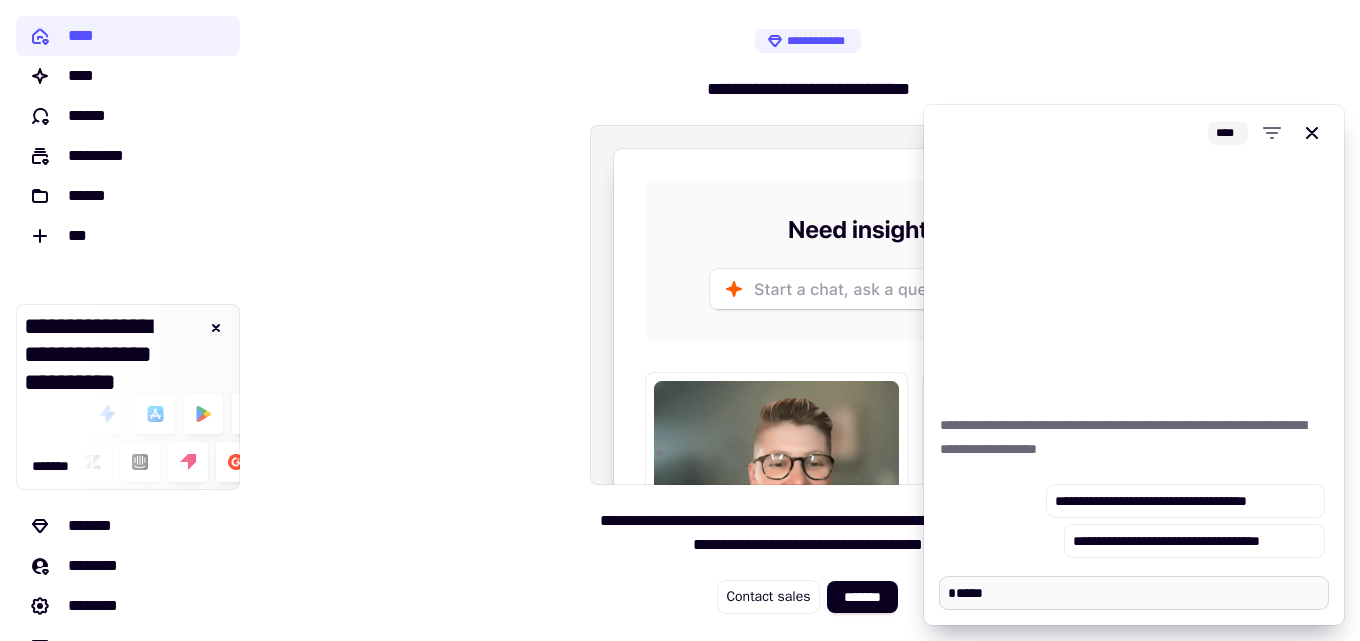 type on "*" 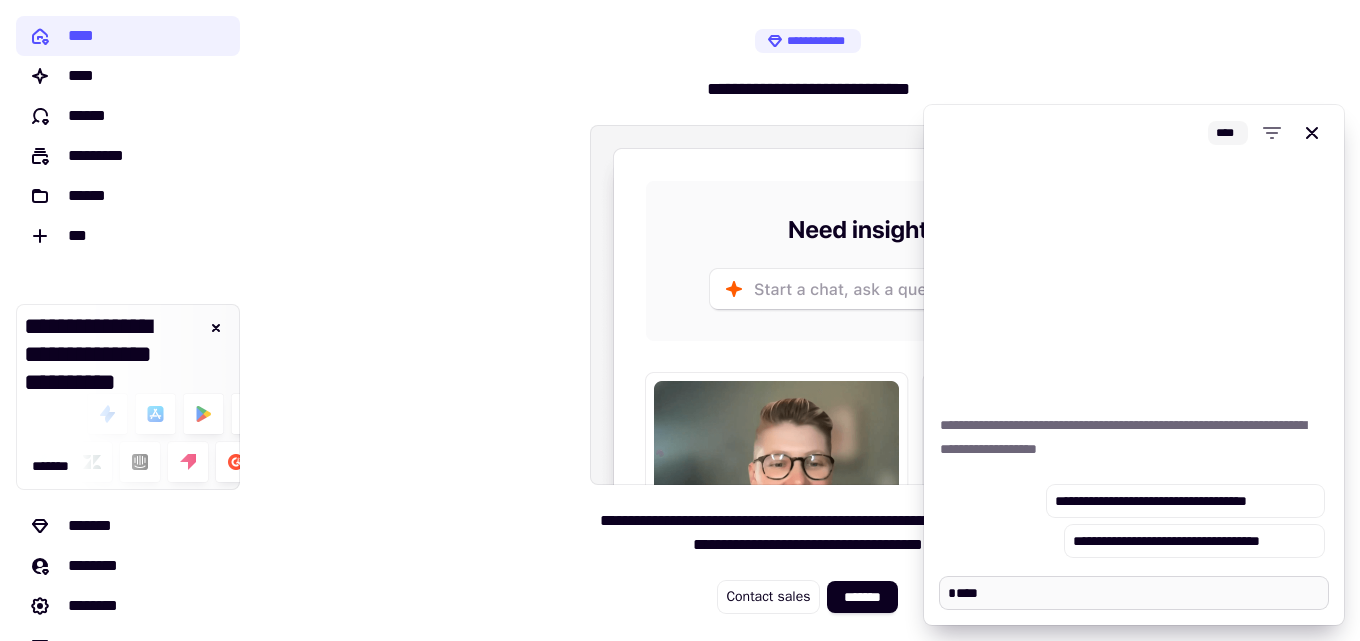 type on "*" 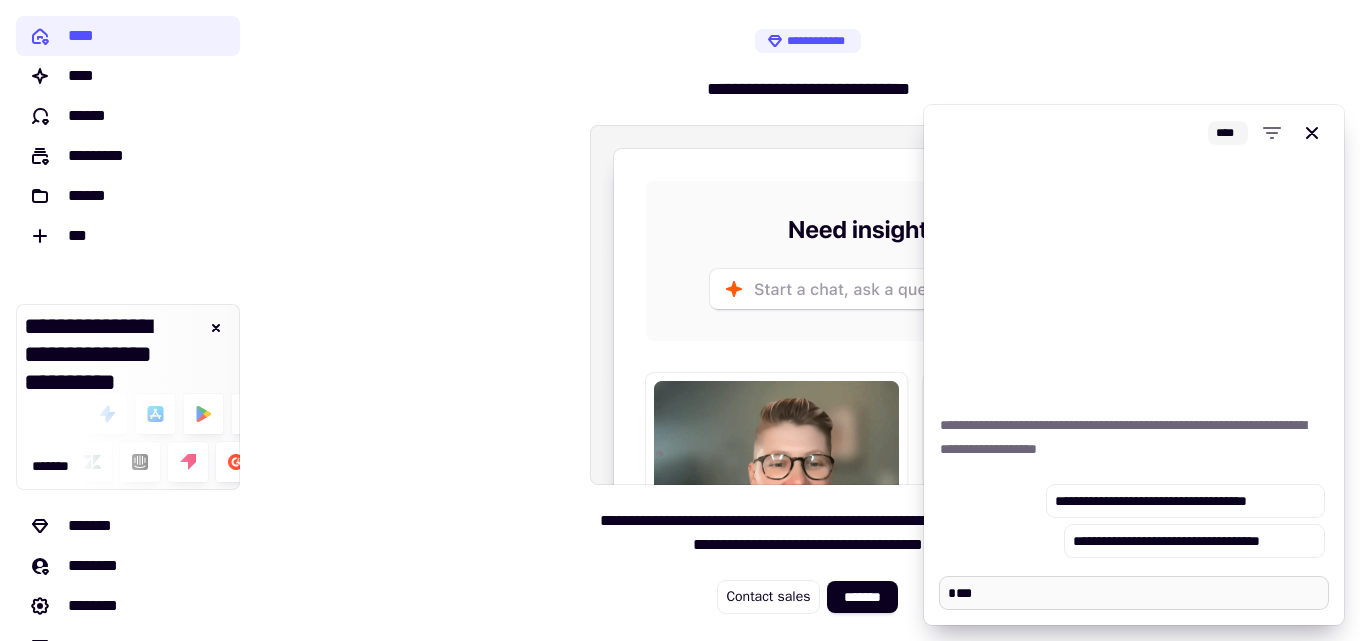 type on "*" 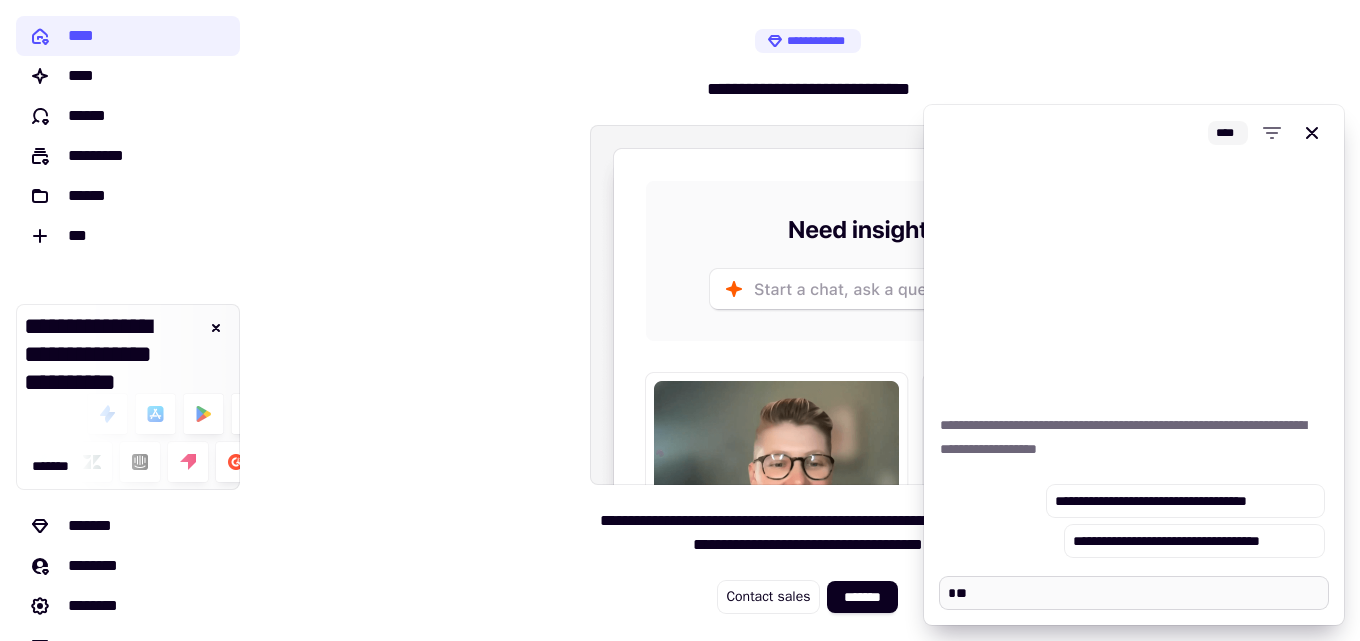 type on "*" 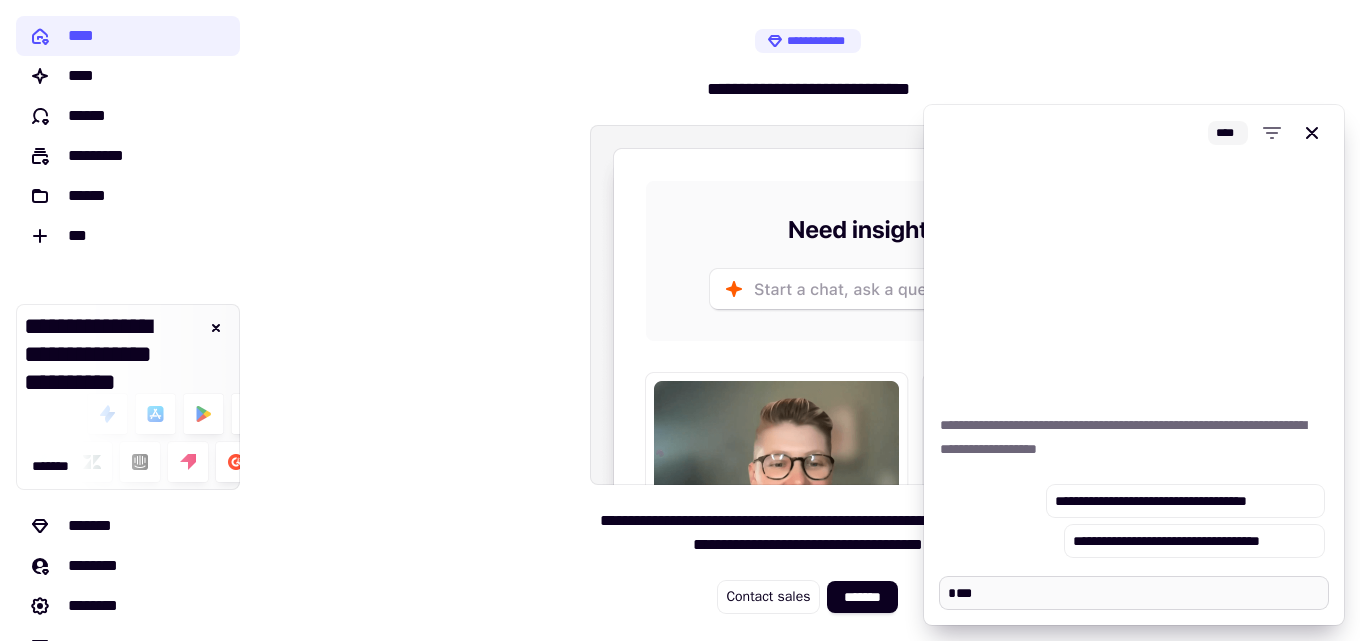 type on "*" 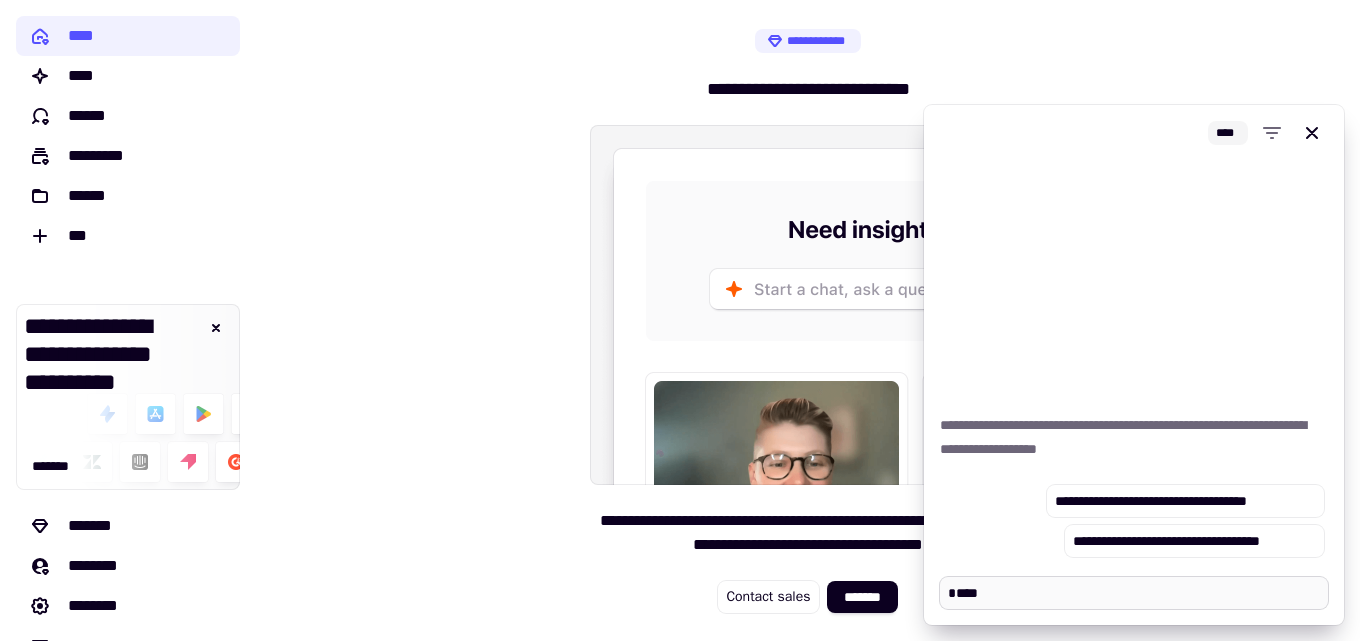 type on "*" 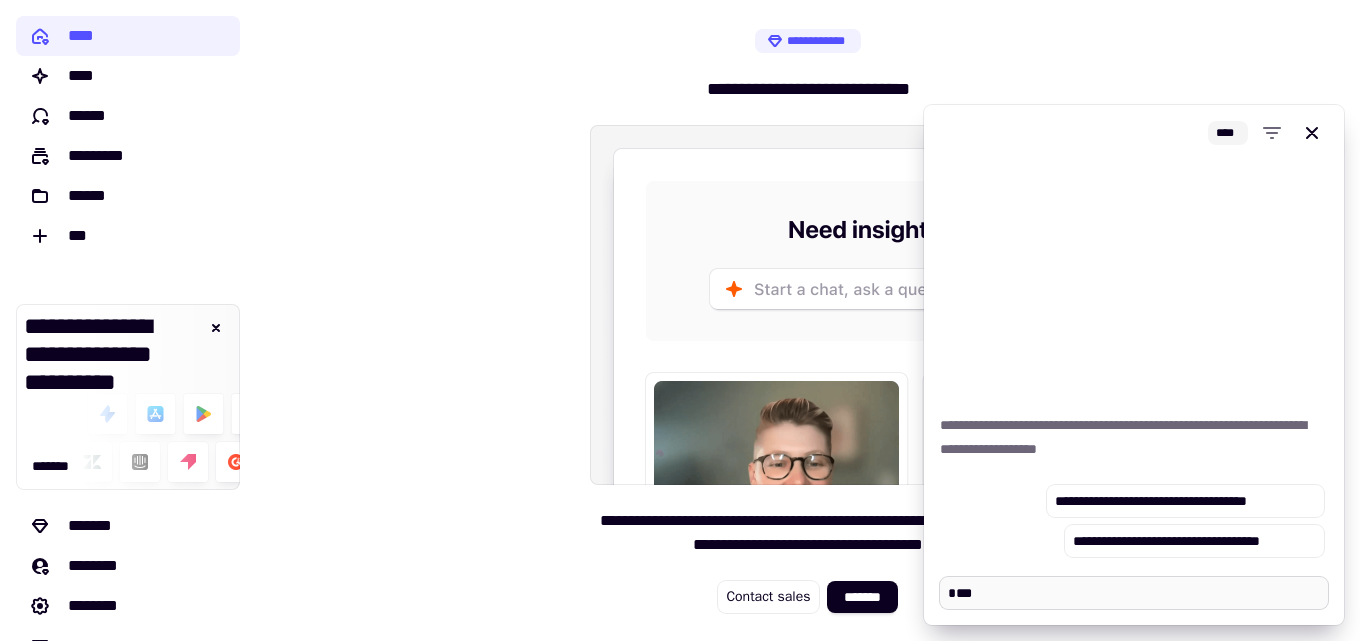 type on "*" 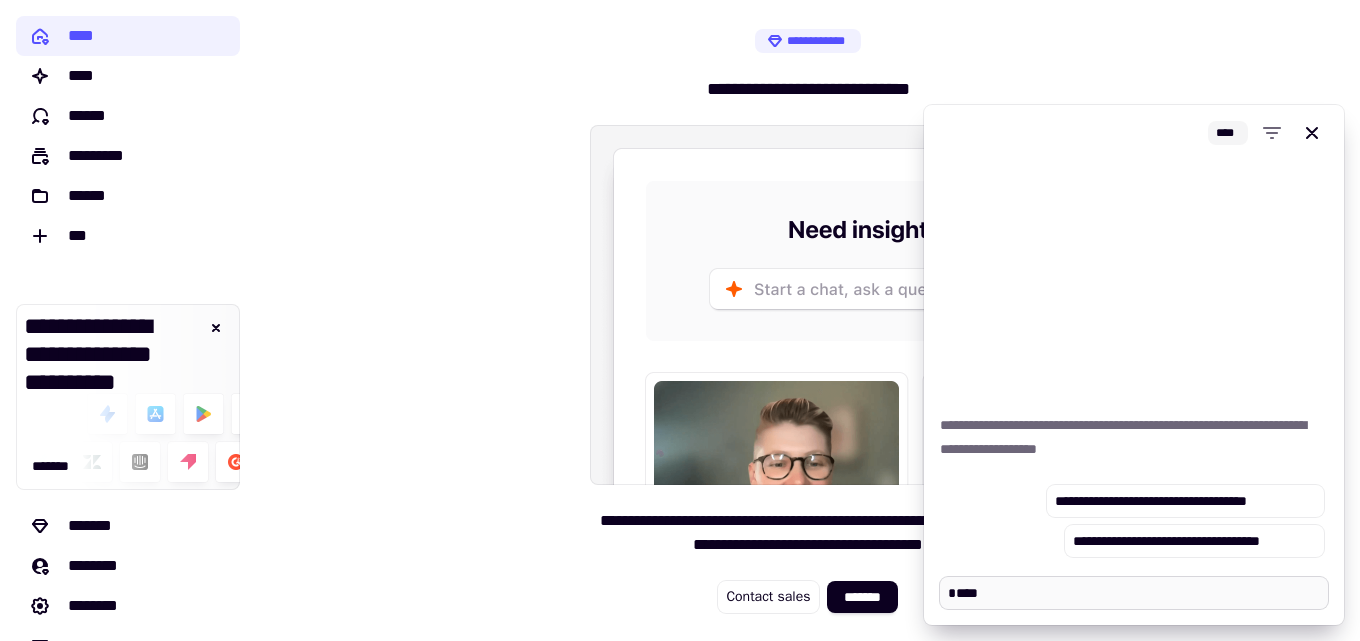type on "*" 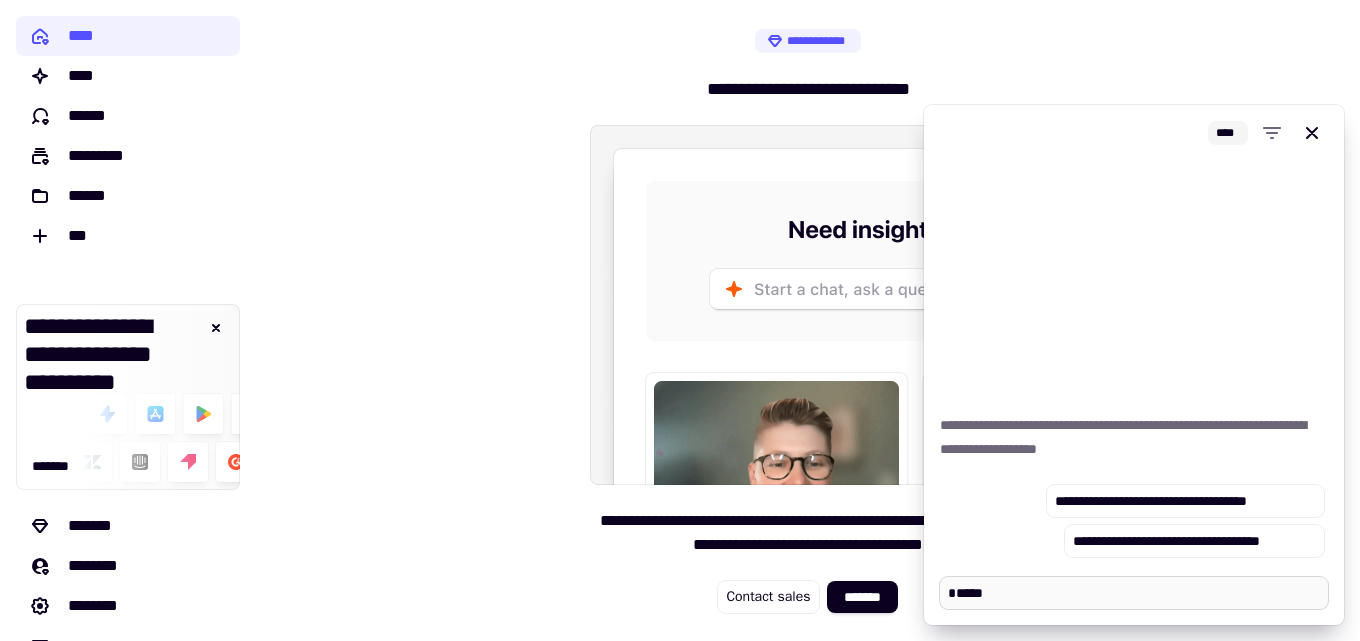 type on "*" 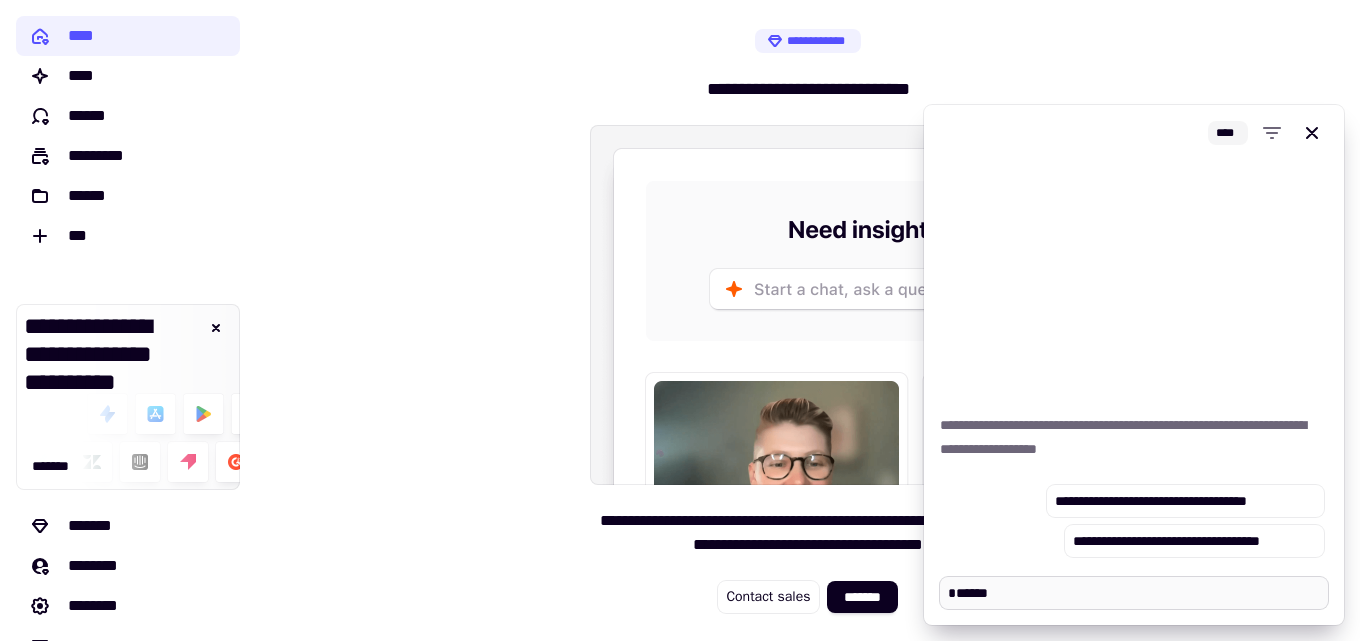 type on "*" 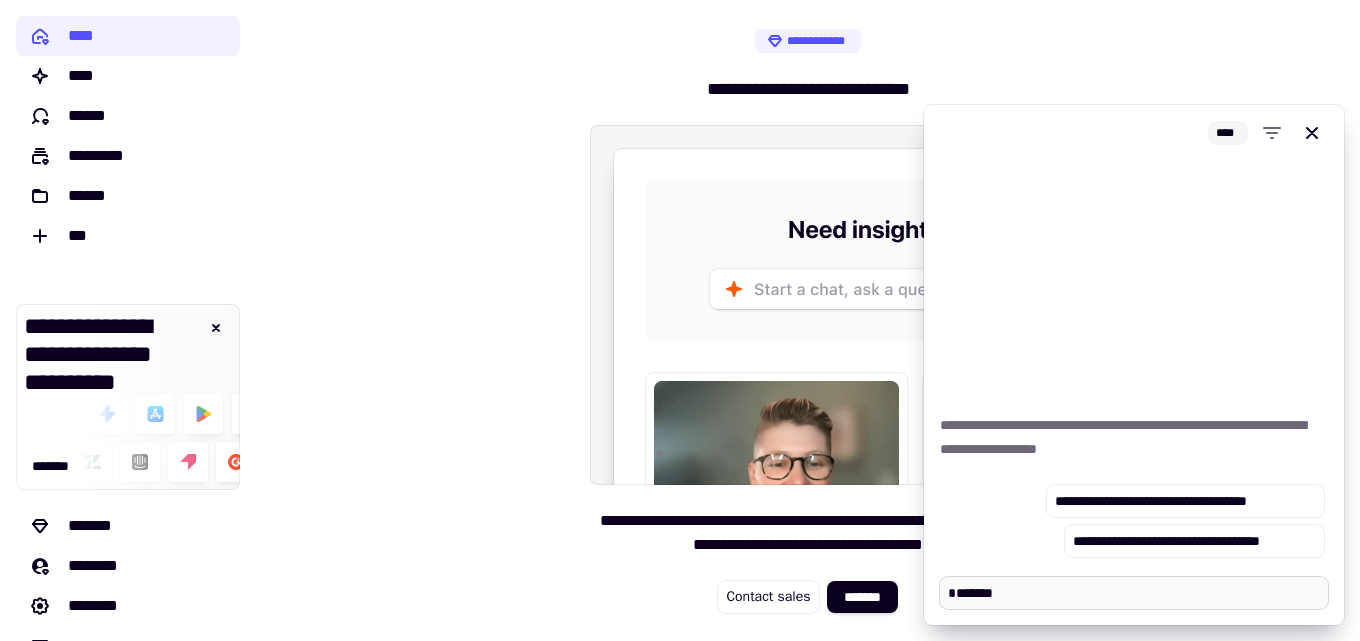 type on "*" 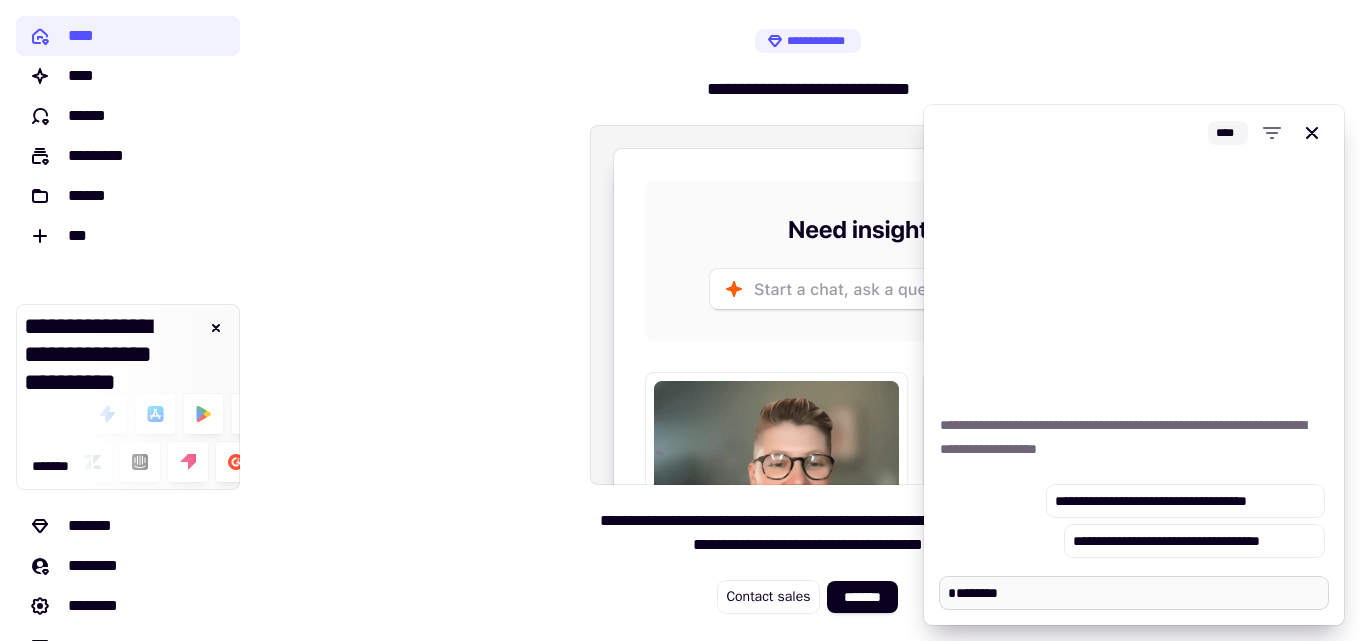type on "*********" 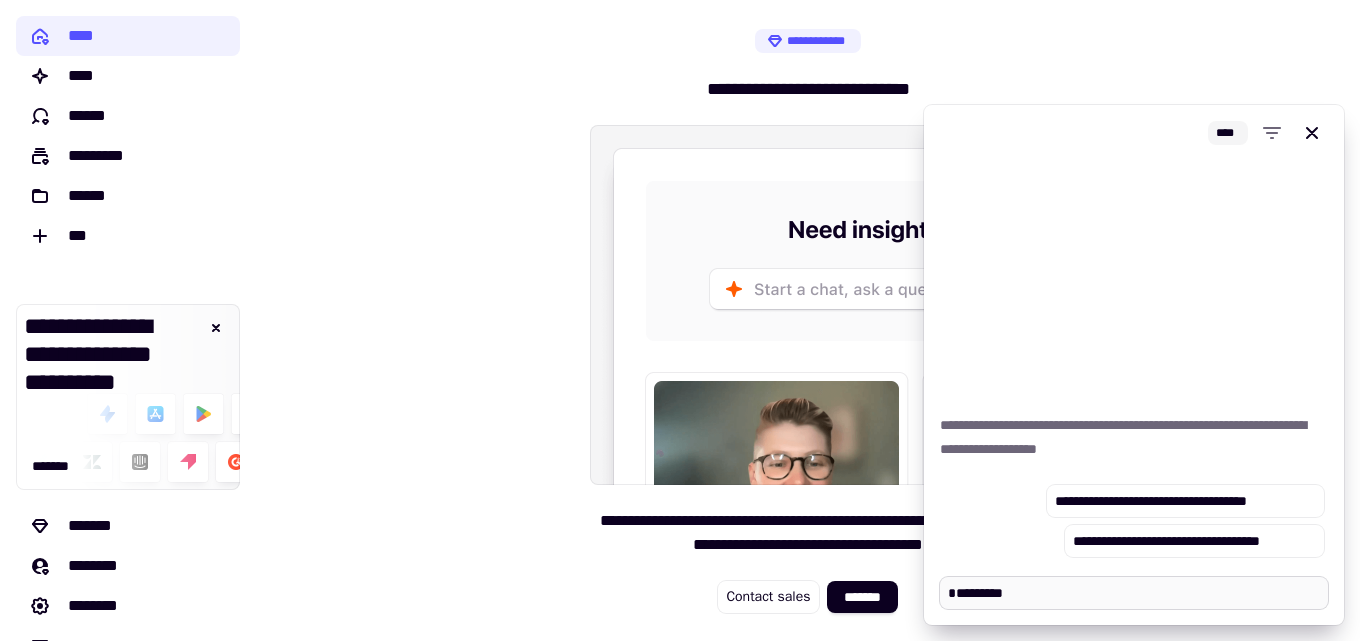 type on "*" 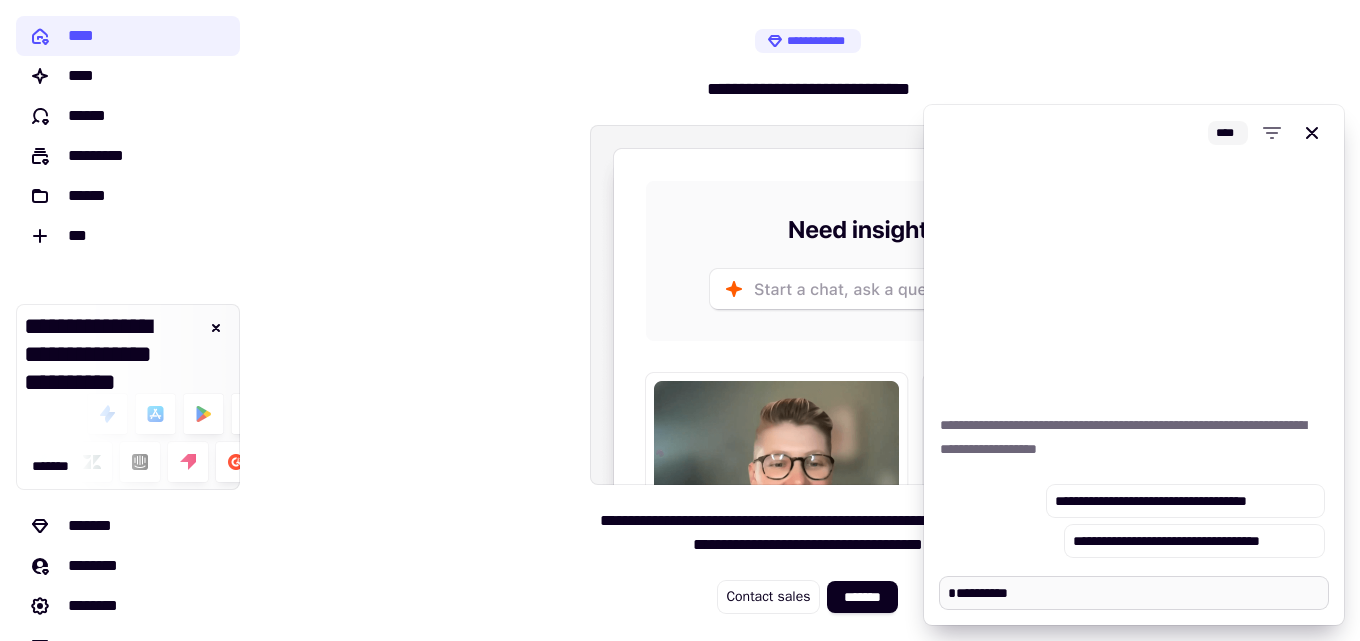type on "*" 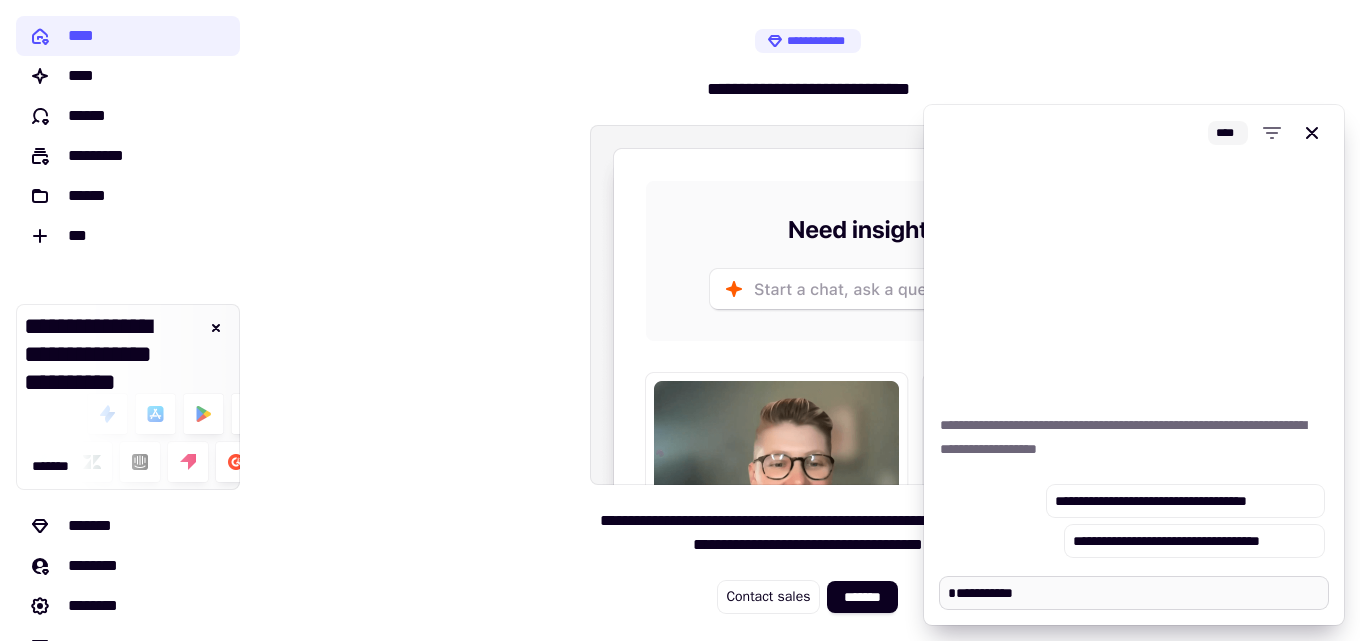 type on "*" 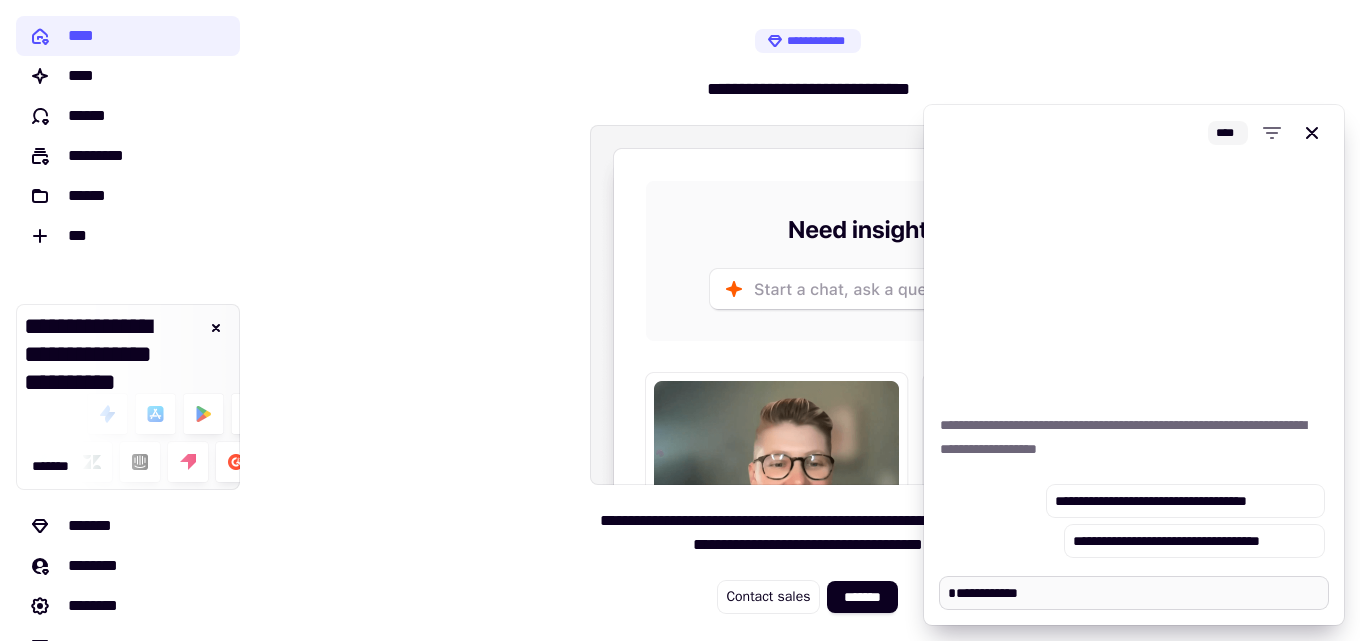 type on "*" 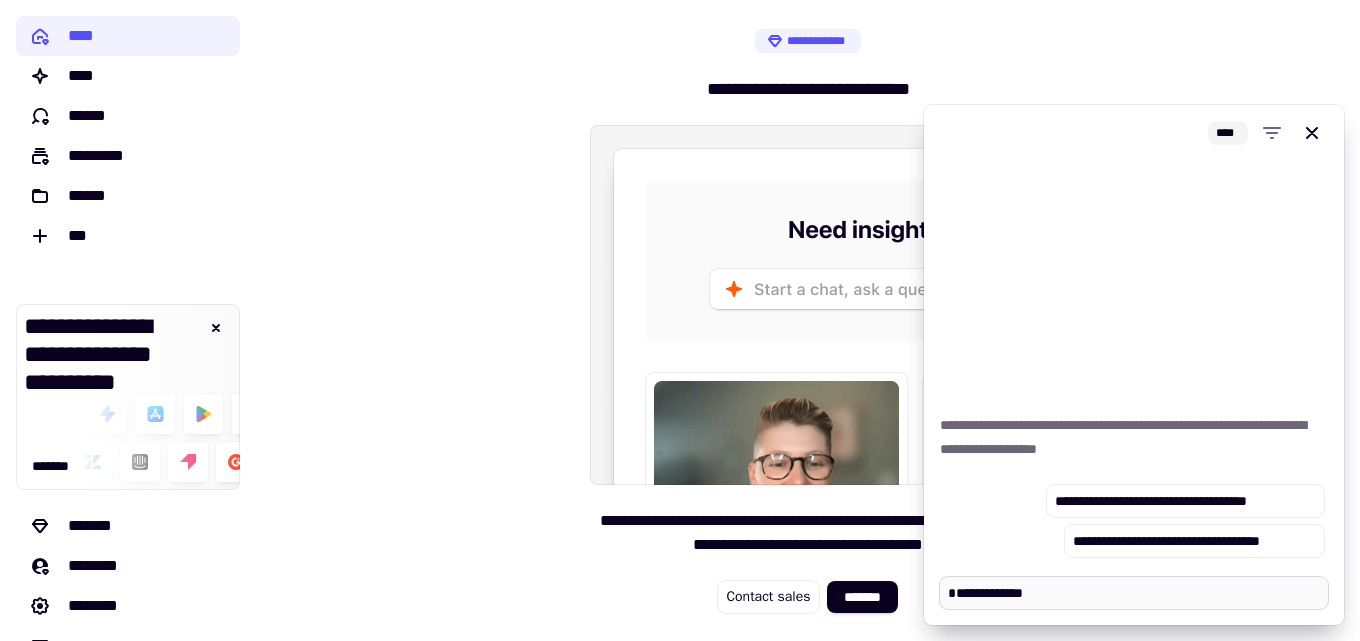 type on "*" 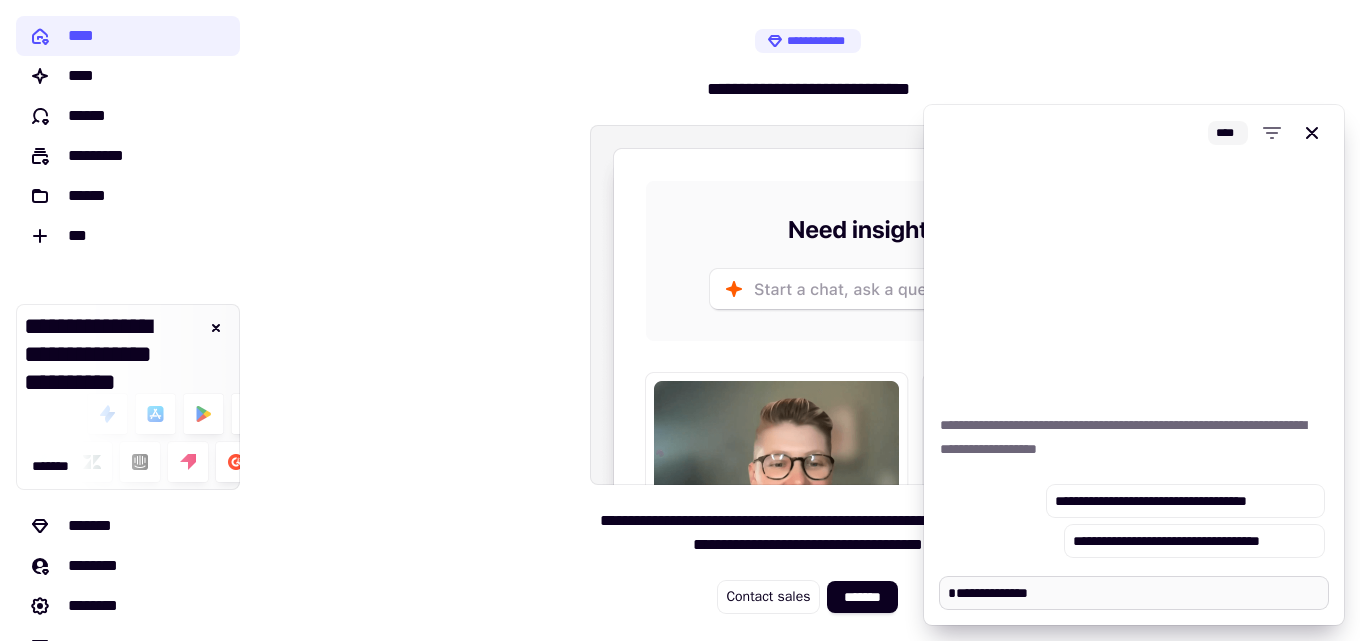 type on "*" 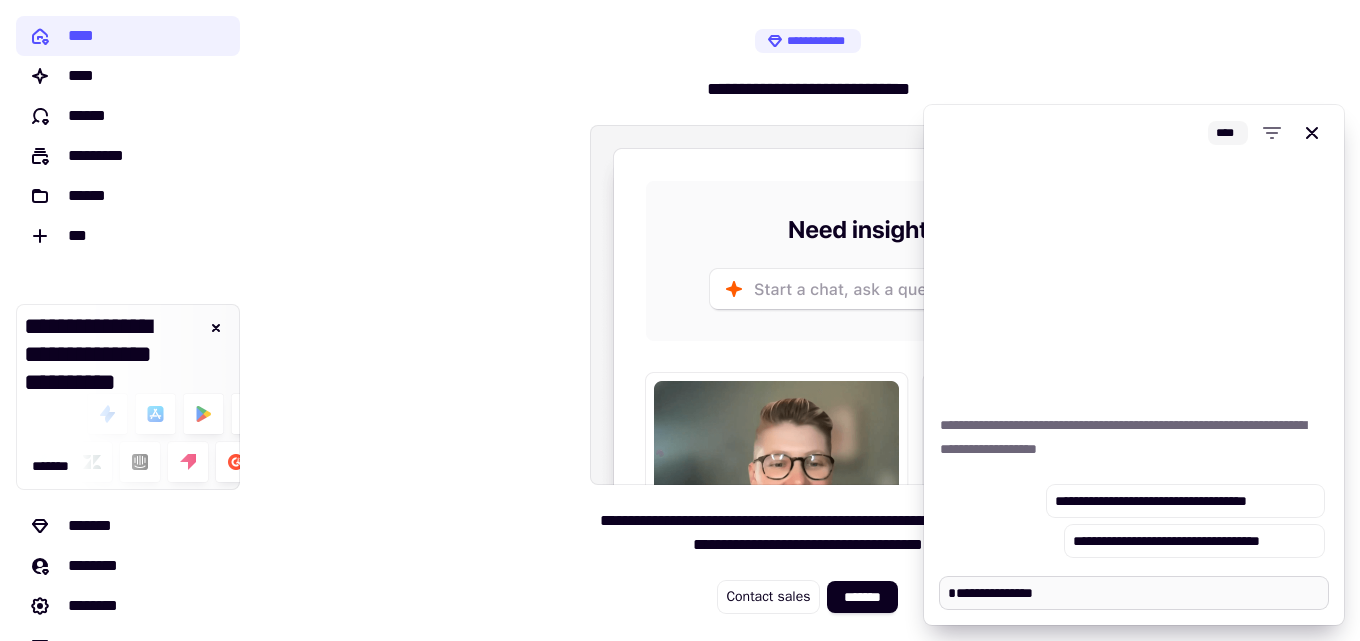type on "*" 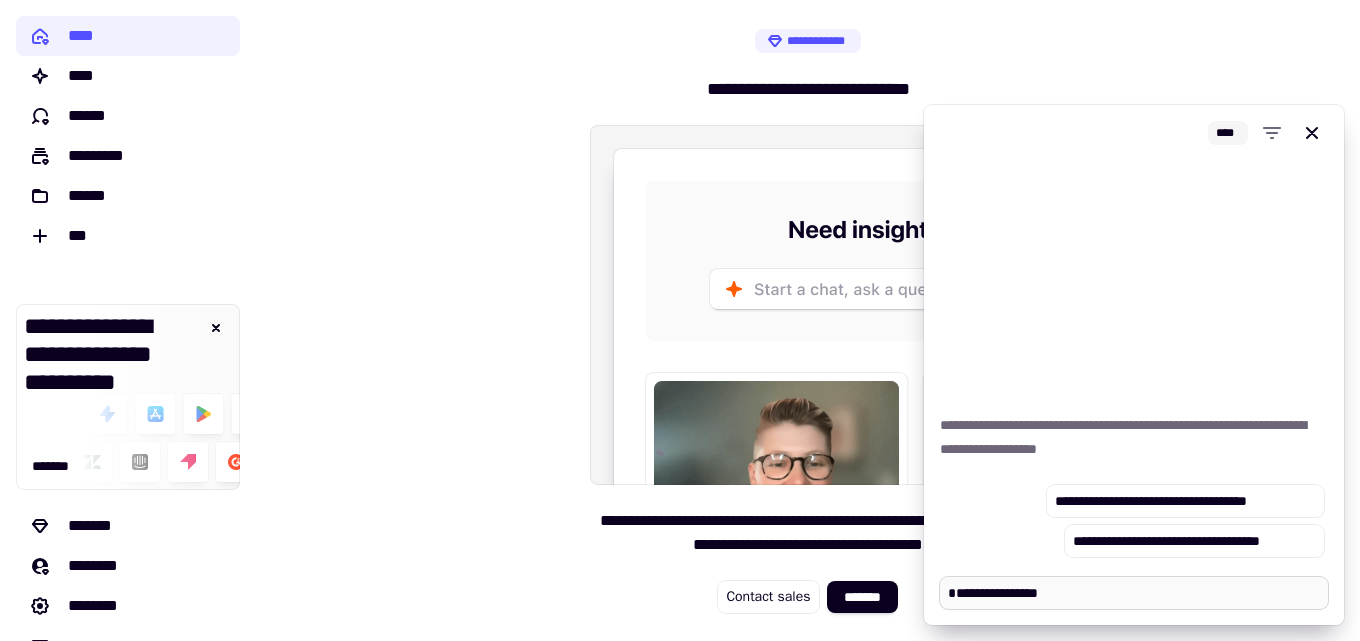 type on "*" 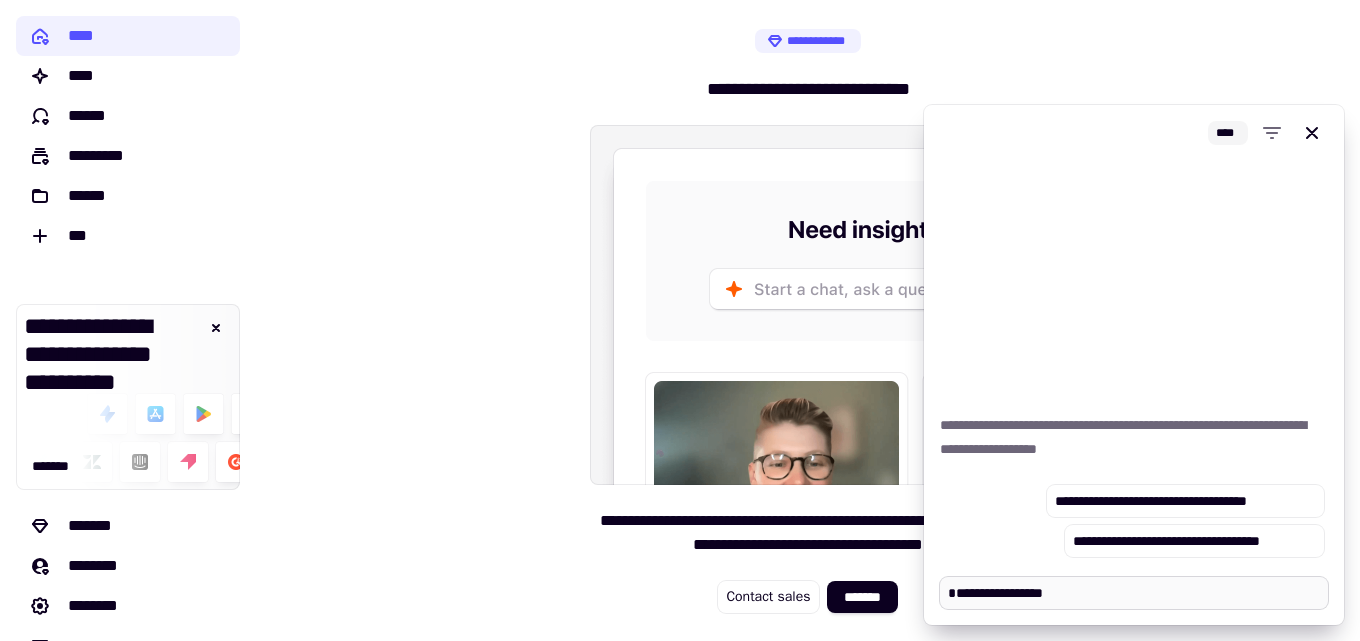 type on "*" 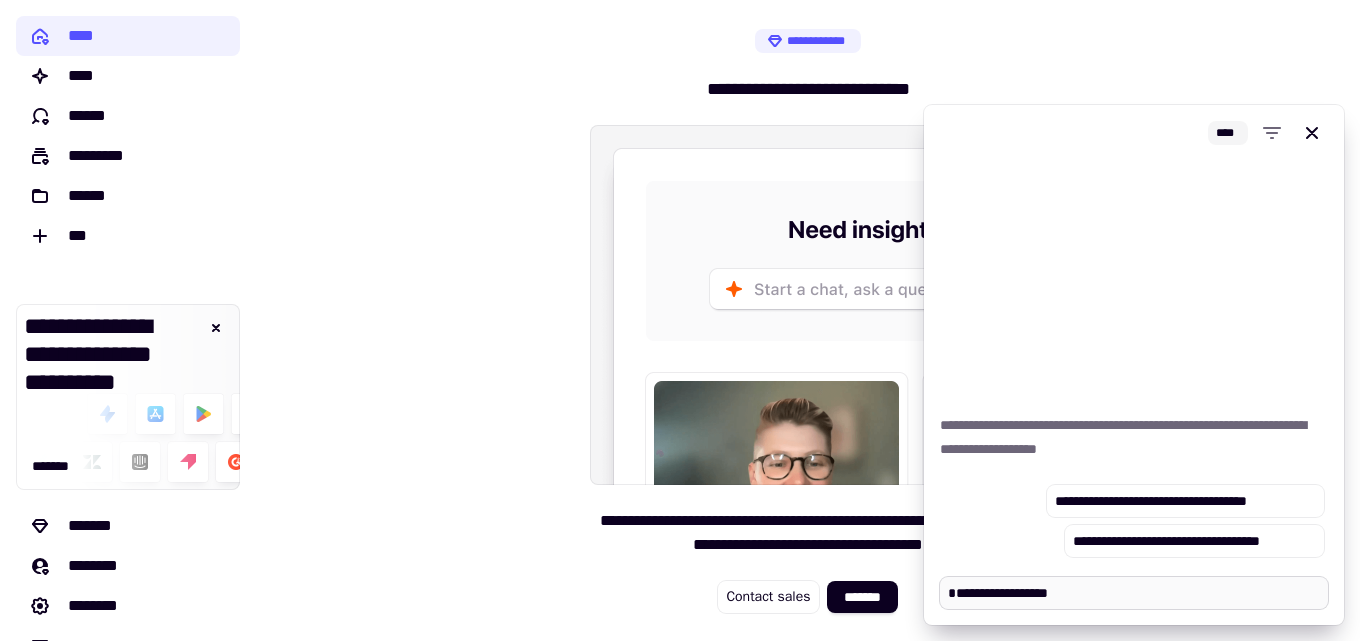 type on "*" 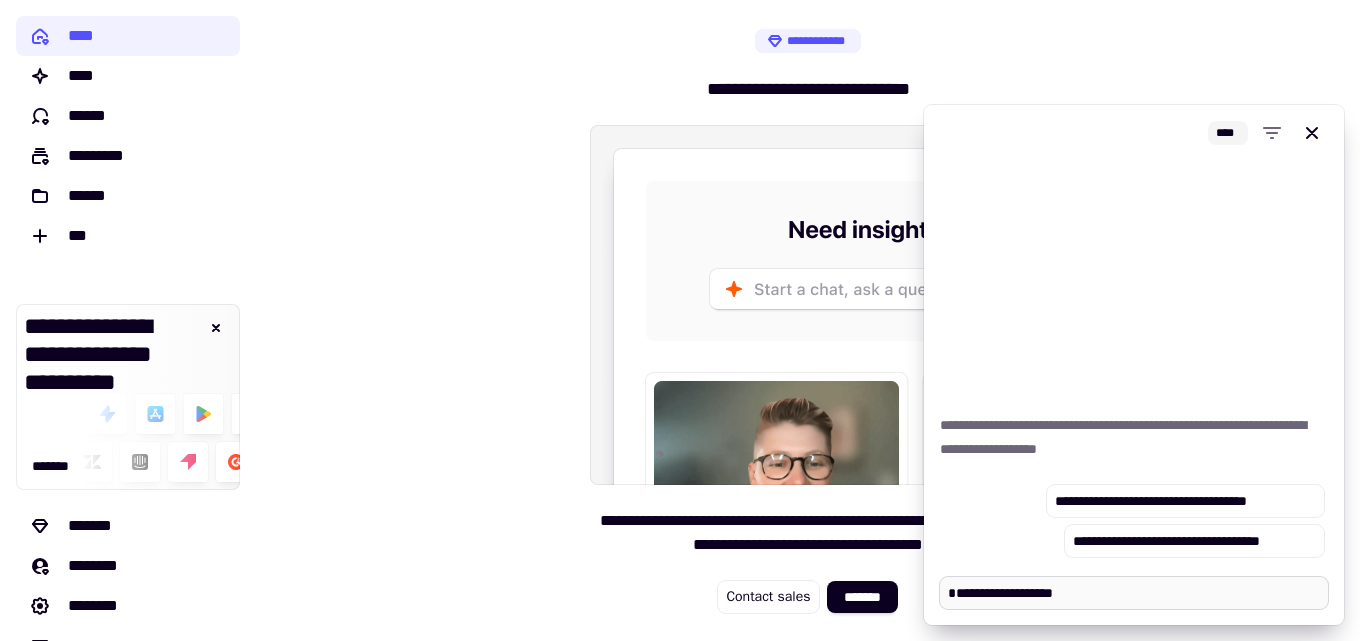 type on "*" 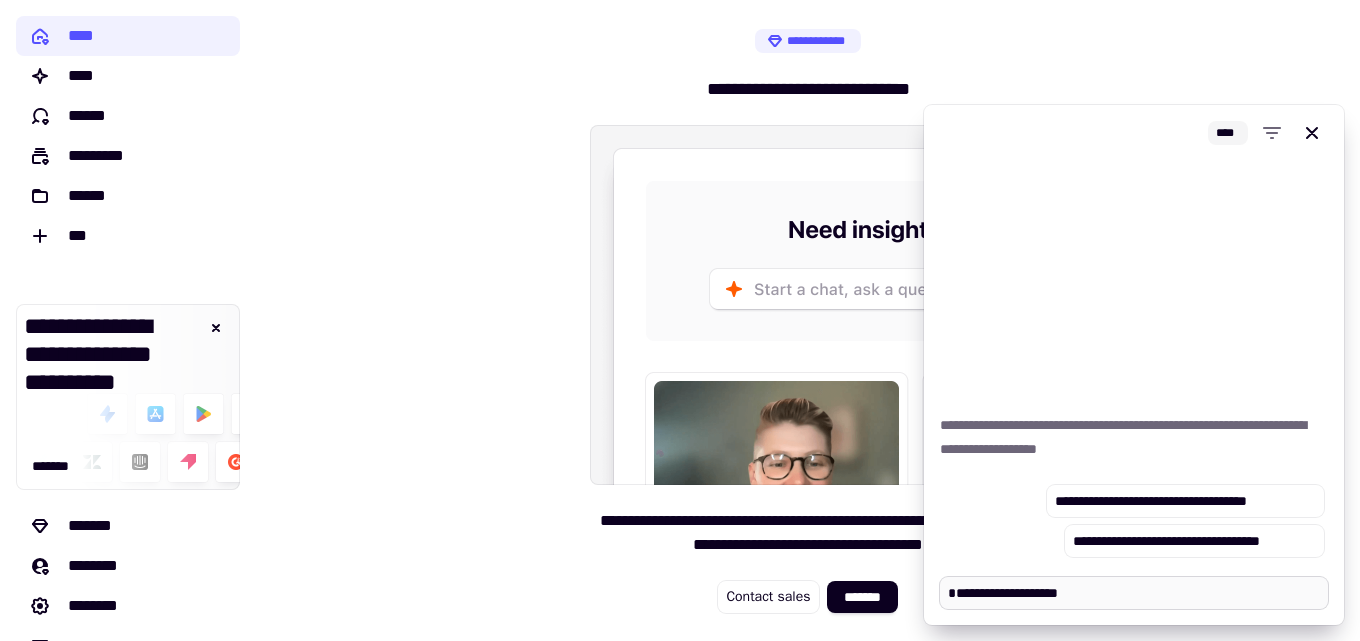 type on "*" 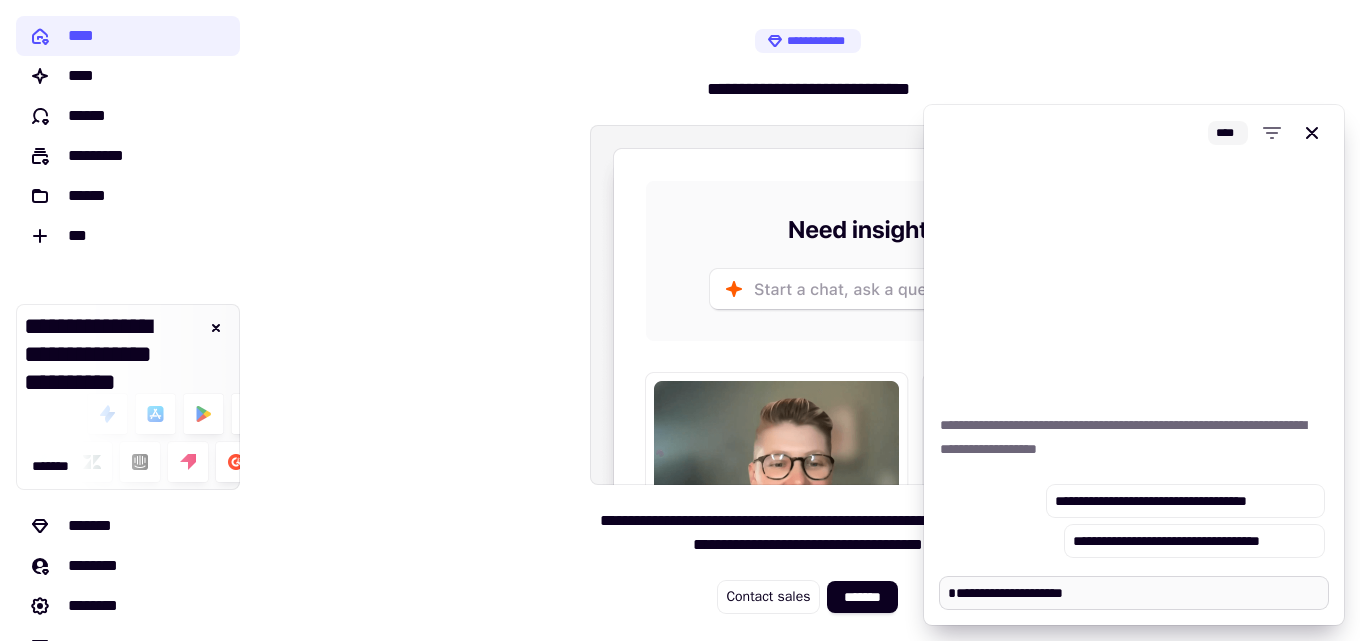 type on "*" 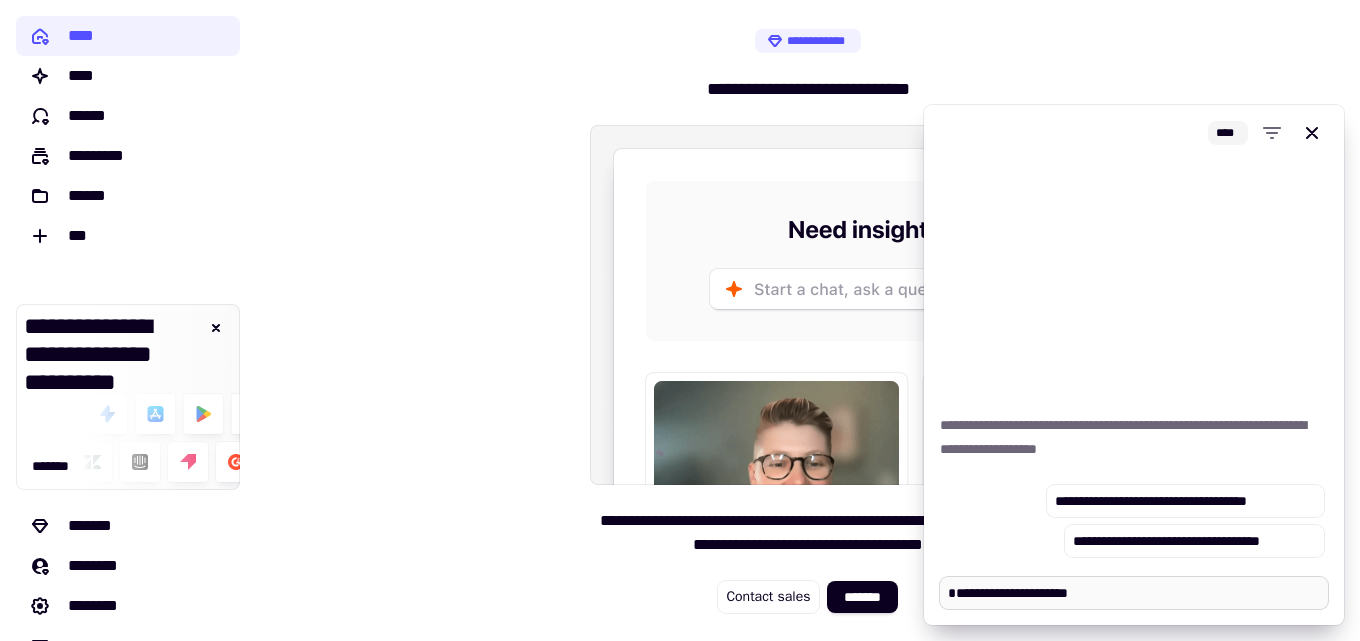 type on "**********" 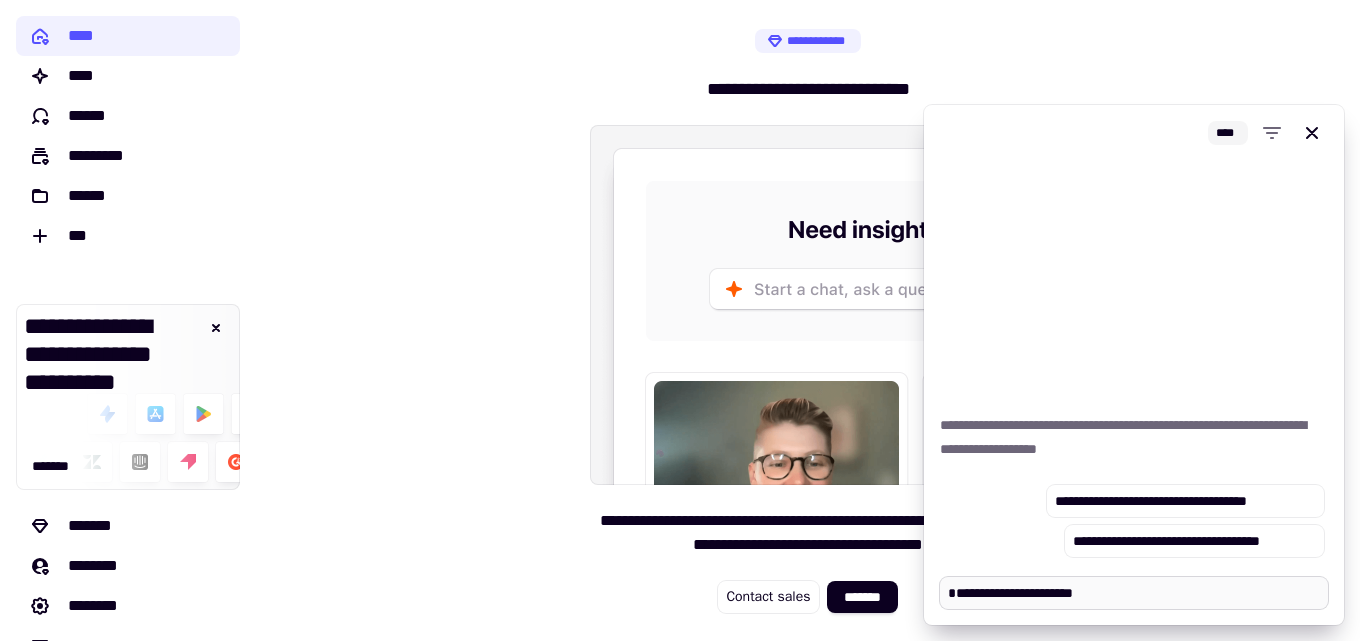 type on "*" 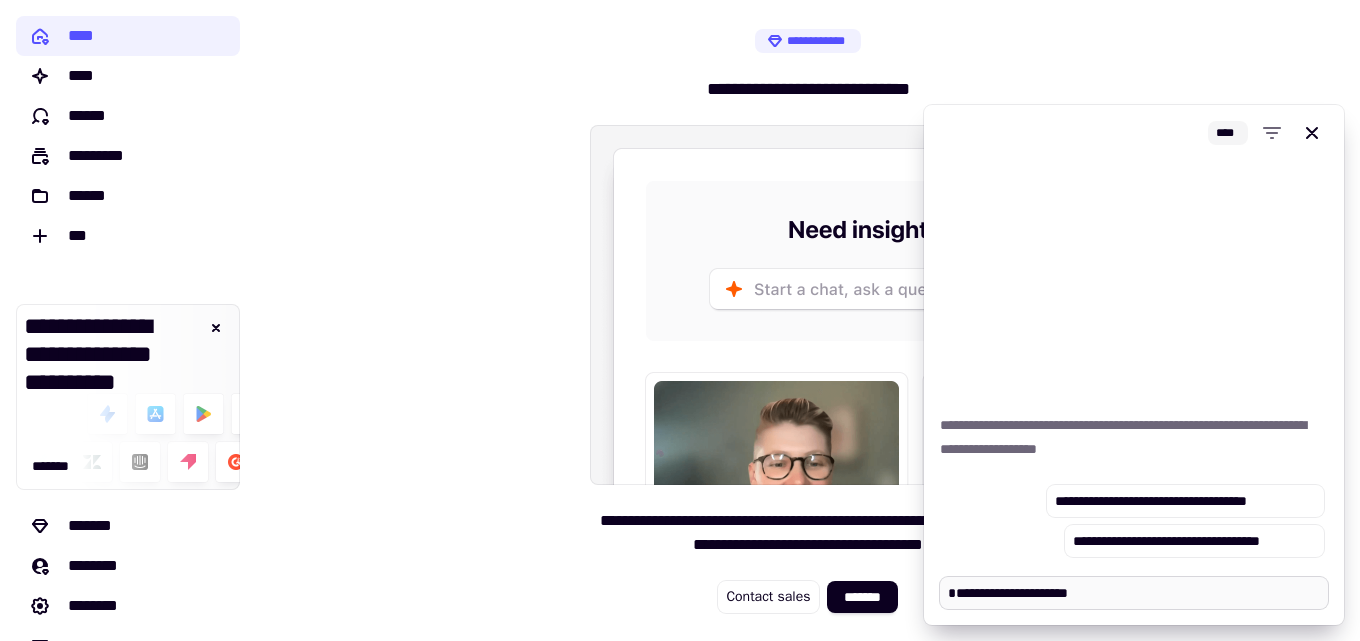 type on "*" 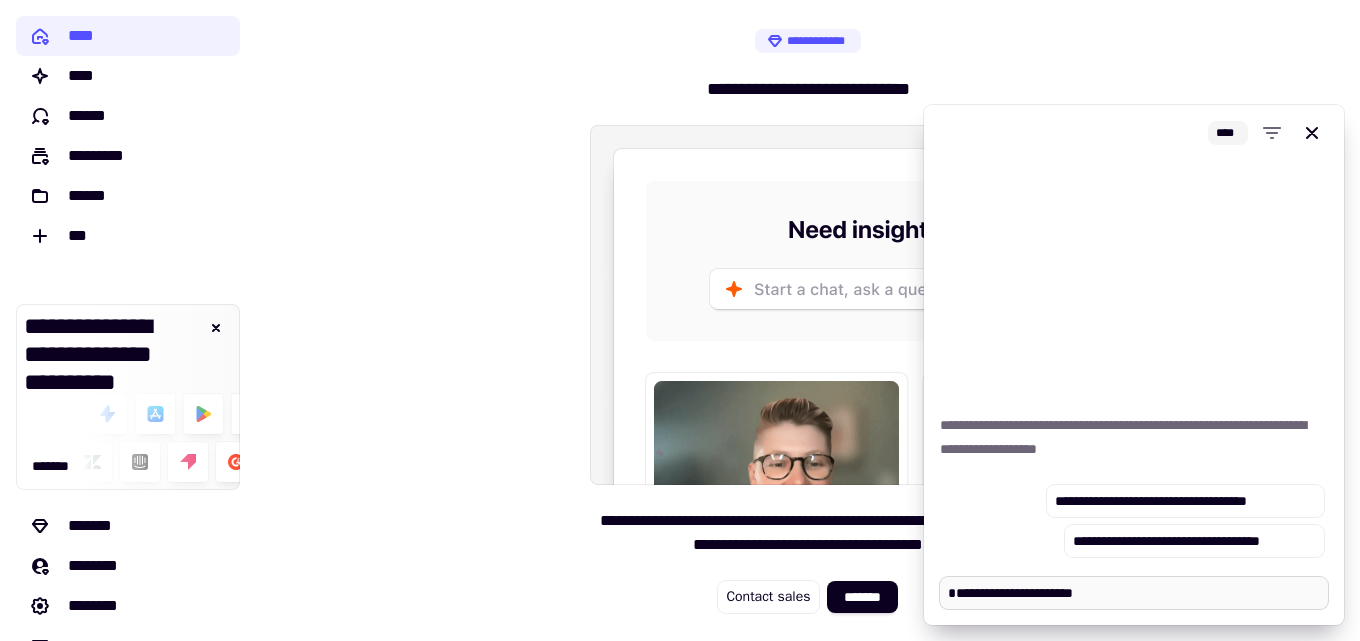 type on "*" 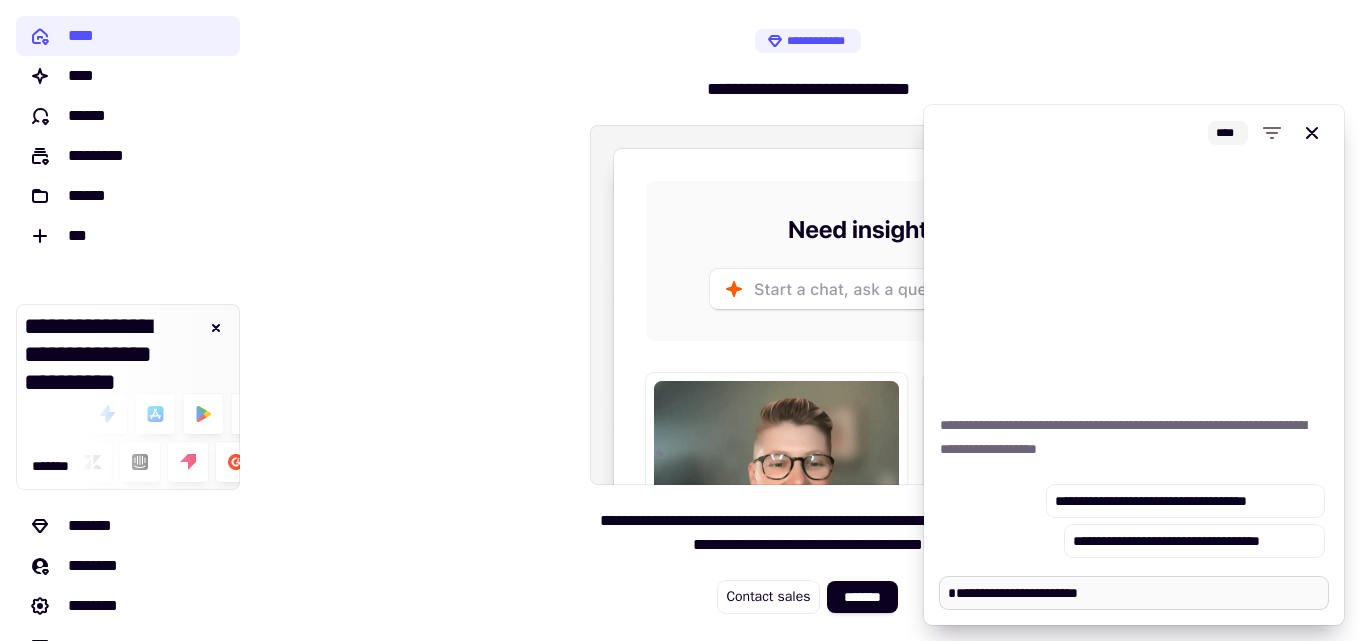 type on "*" 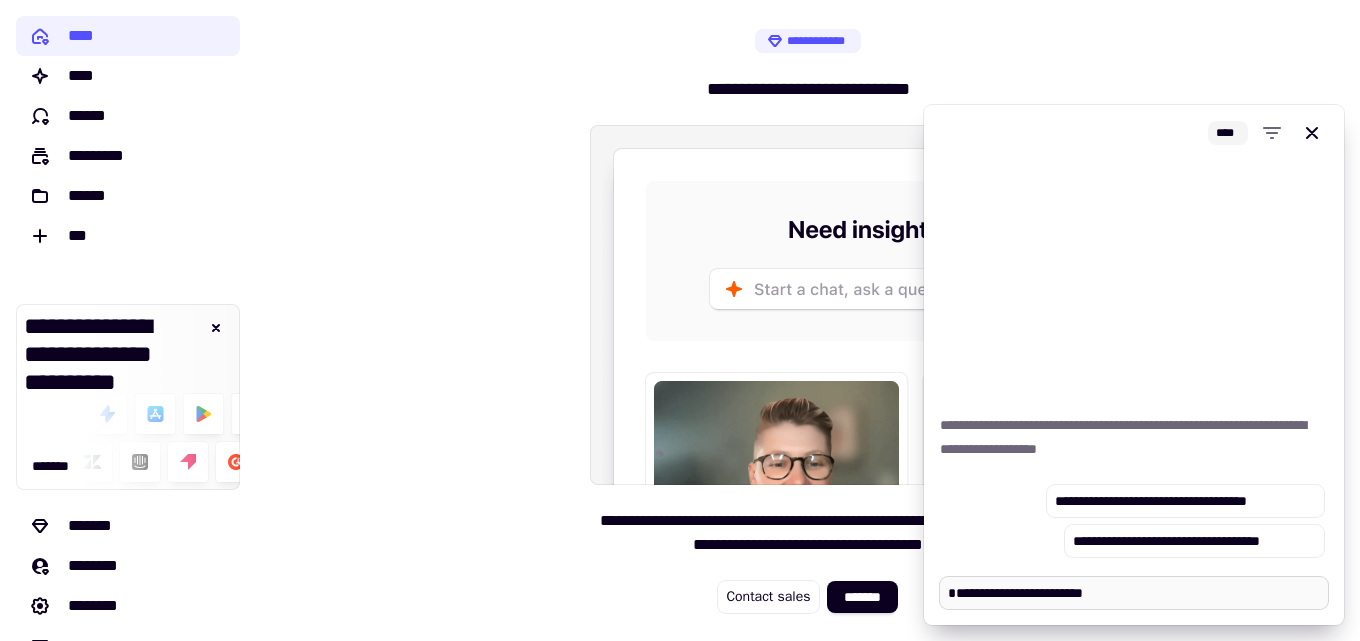 type on "*" 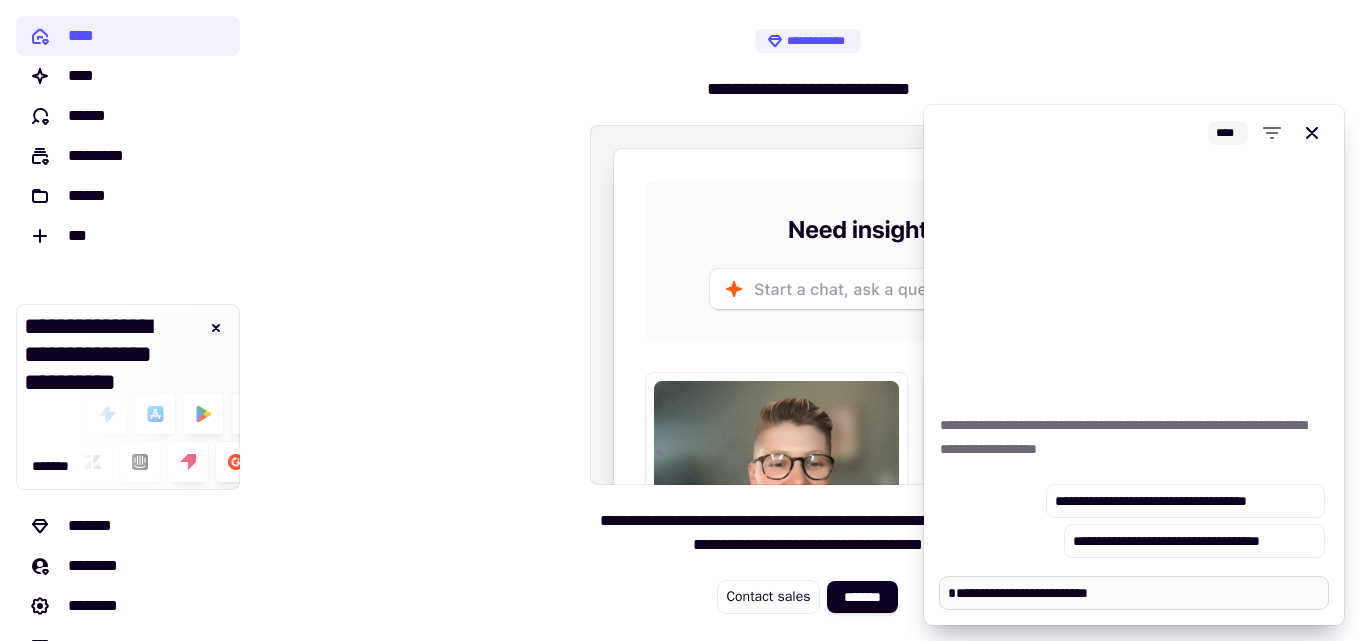 type on "**********" 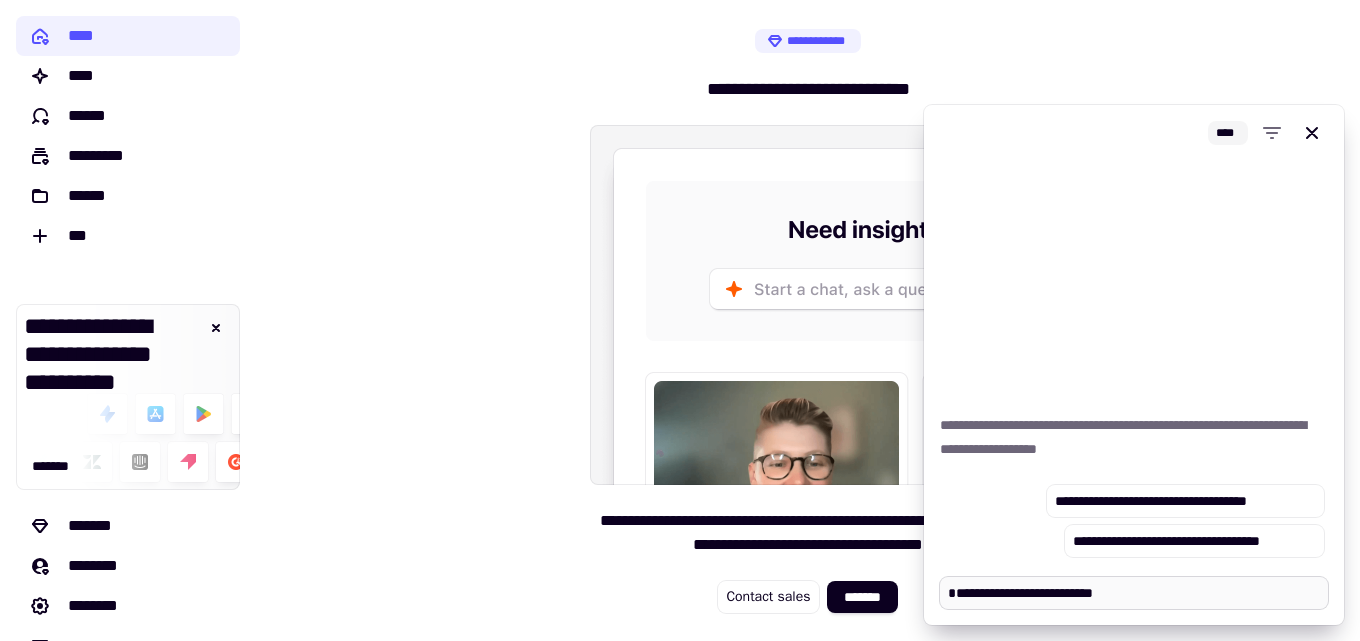 type on "*" 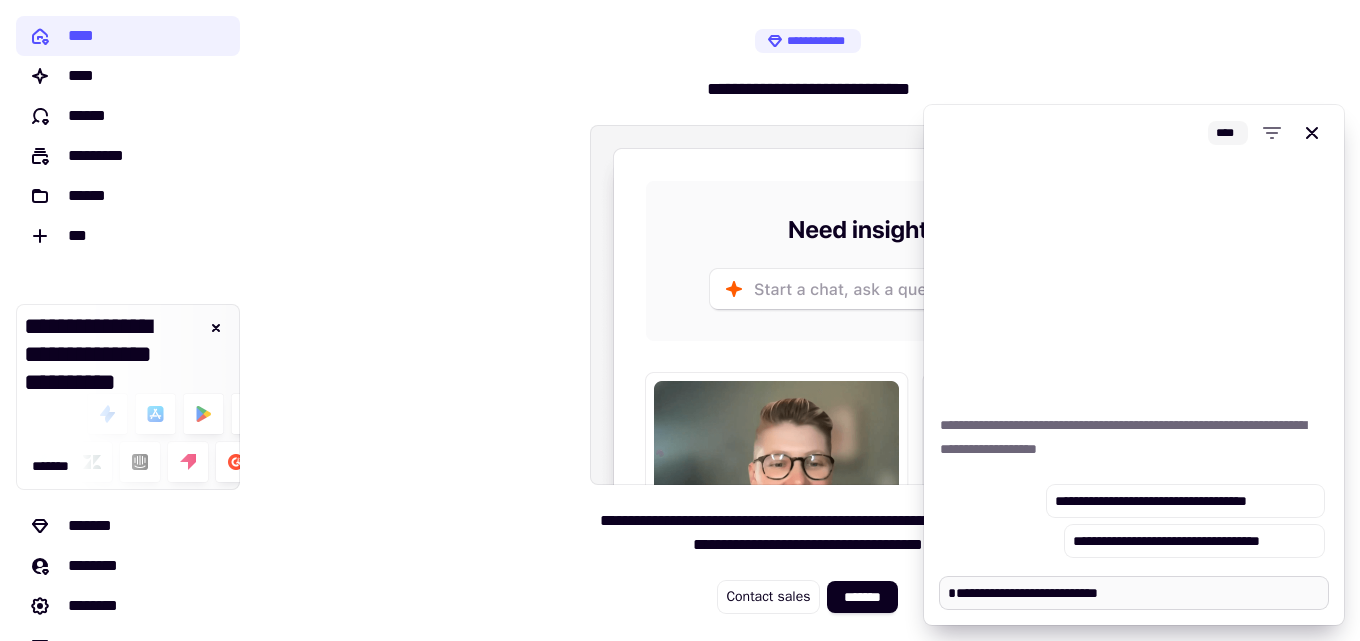 type on "*" 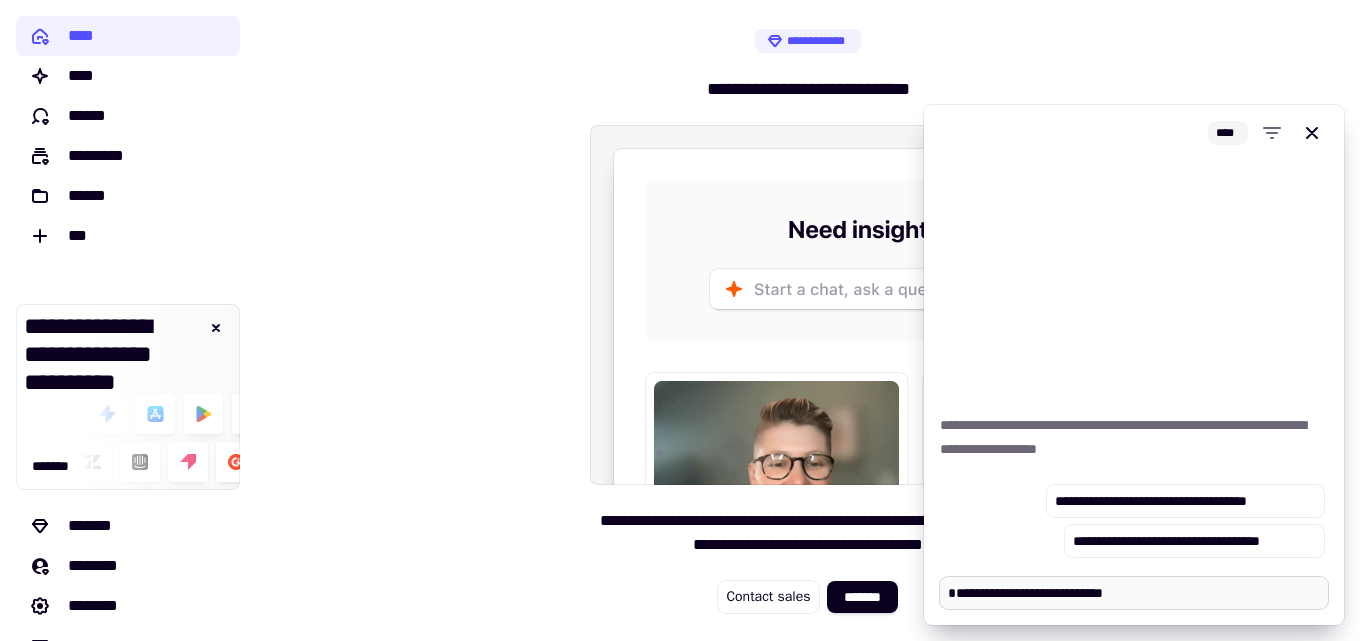 type on "**********" 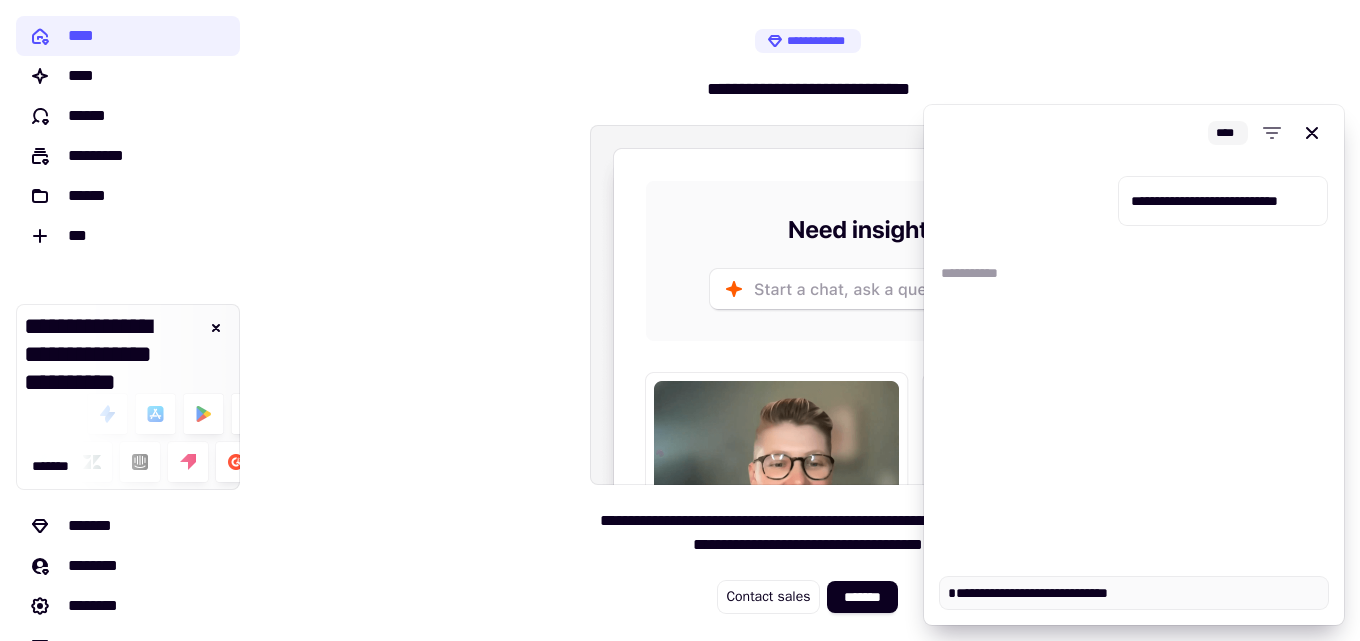 type on "*" 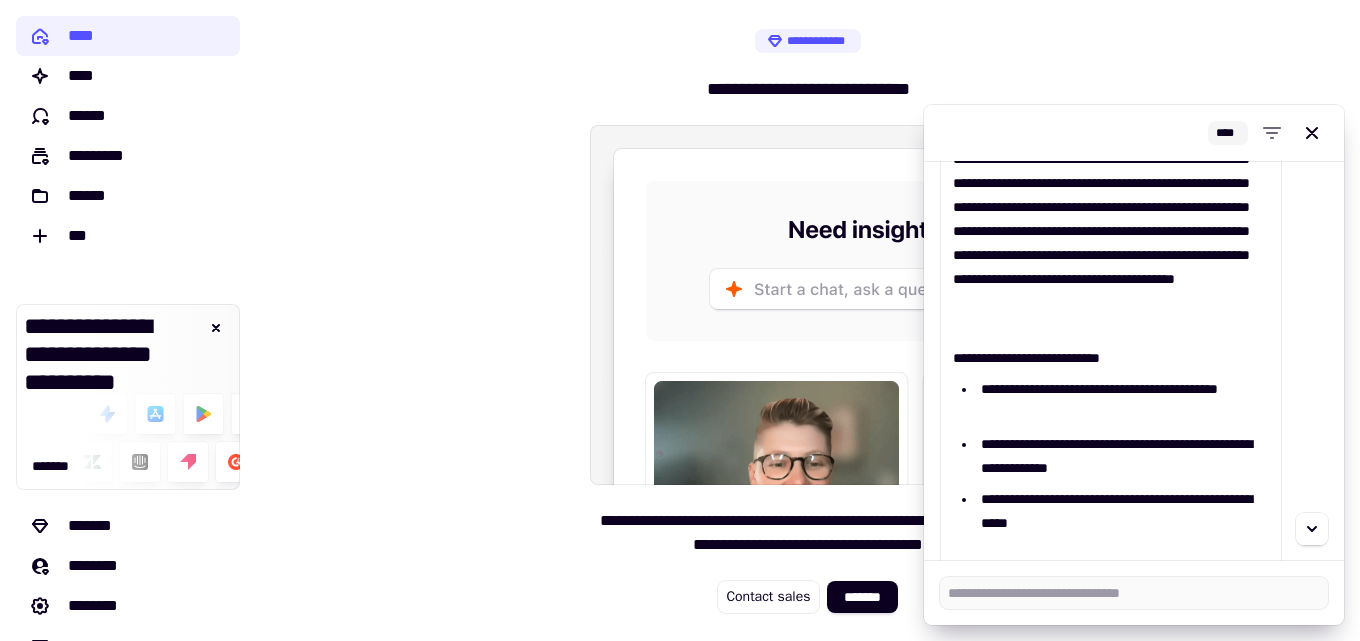 scroll, scrollTop: 103, scrollLeft: 0, axis: vertical 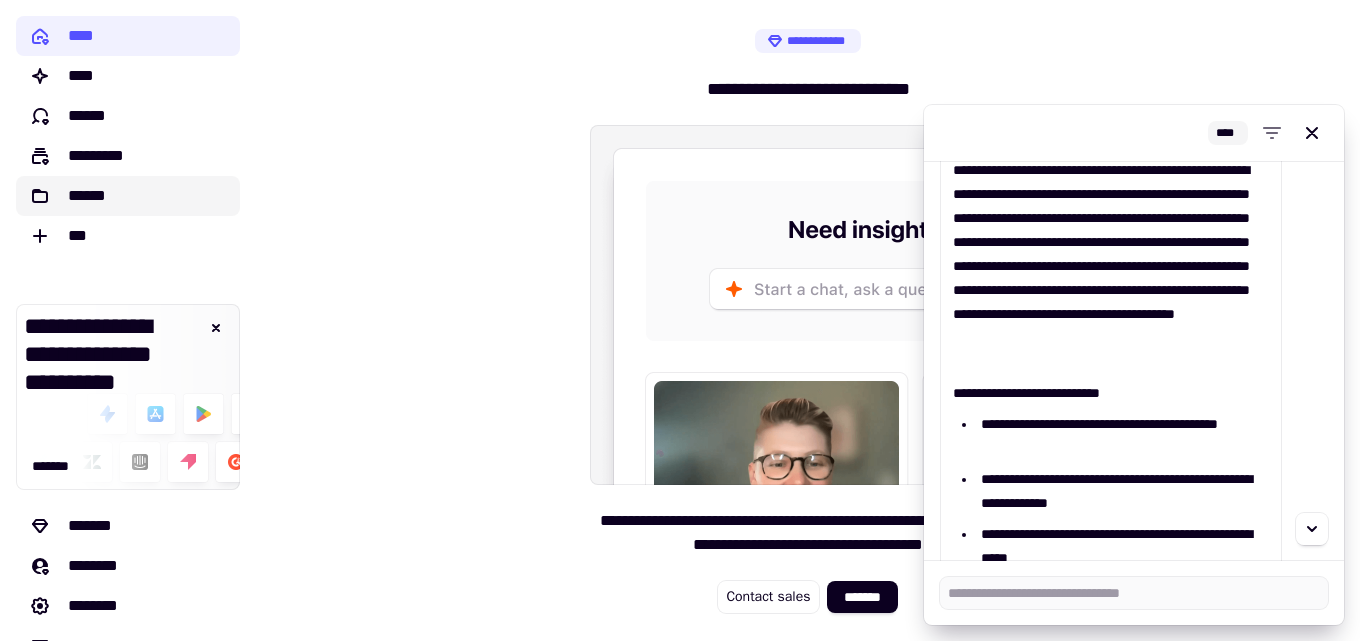 click on "******" 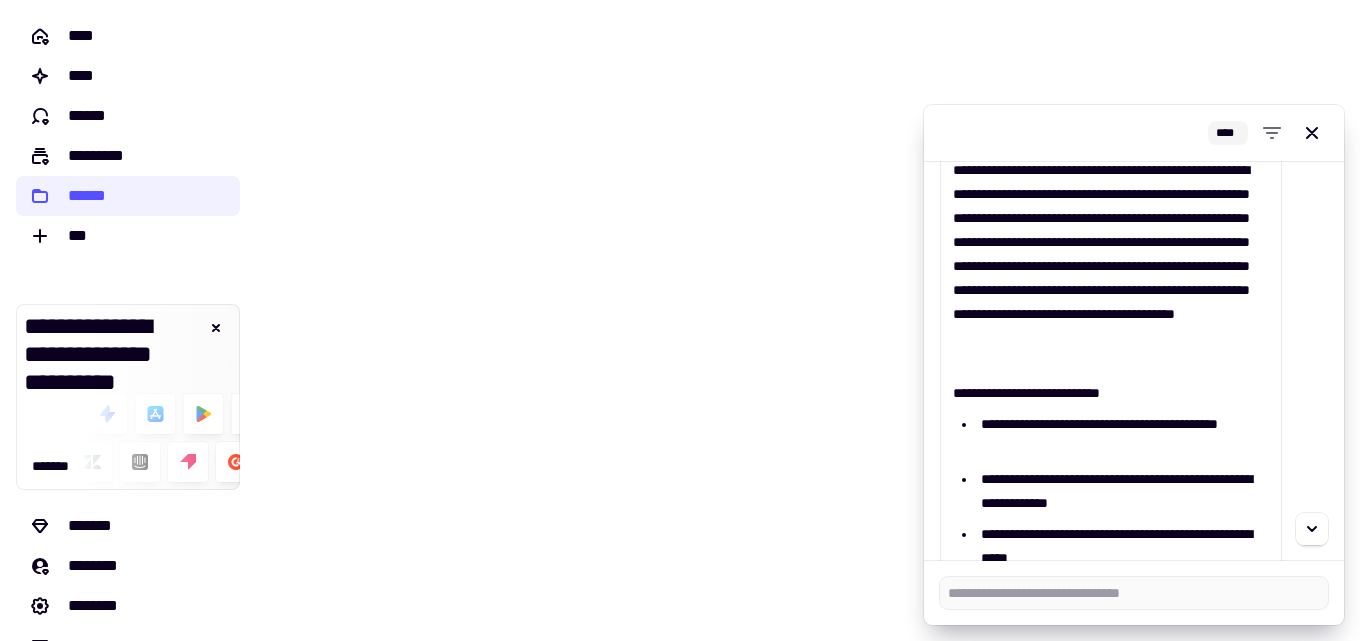 type on "*" 